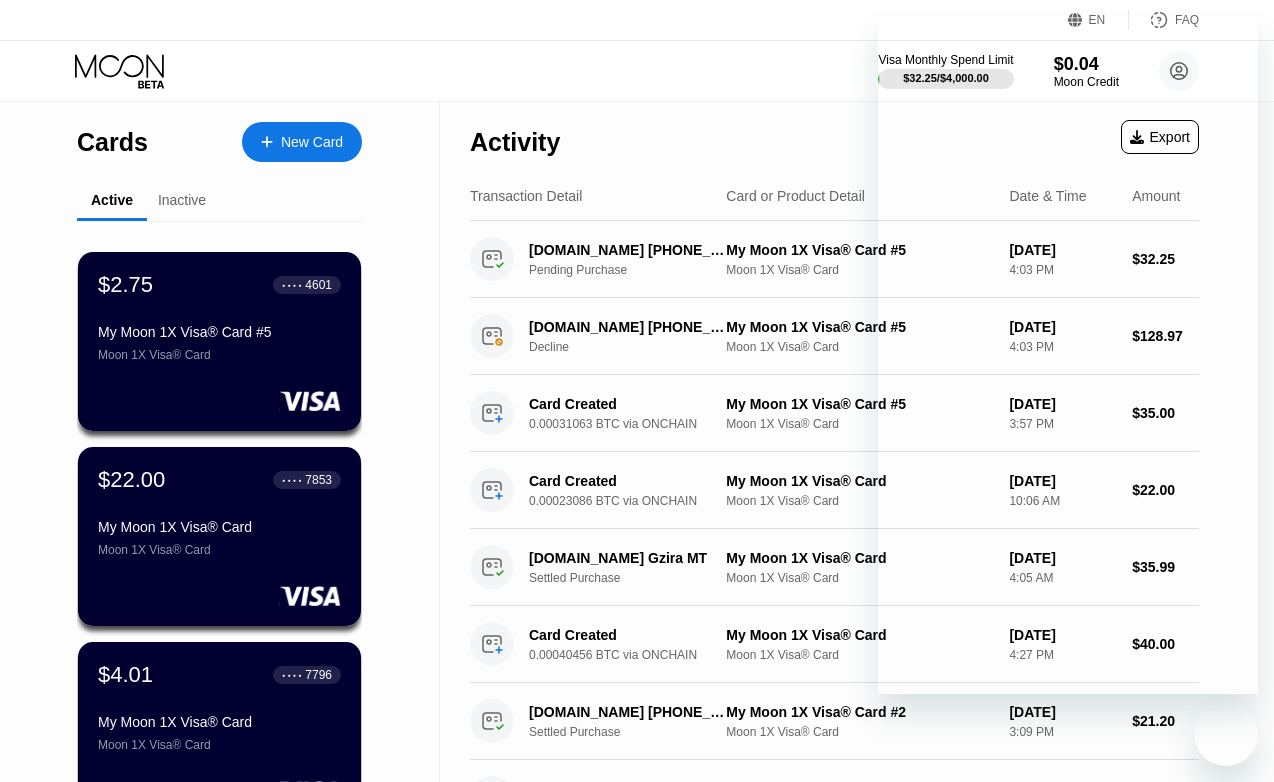 scroll, scrollTop: 0, scrollLeft: 0, axis: both 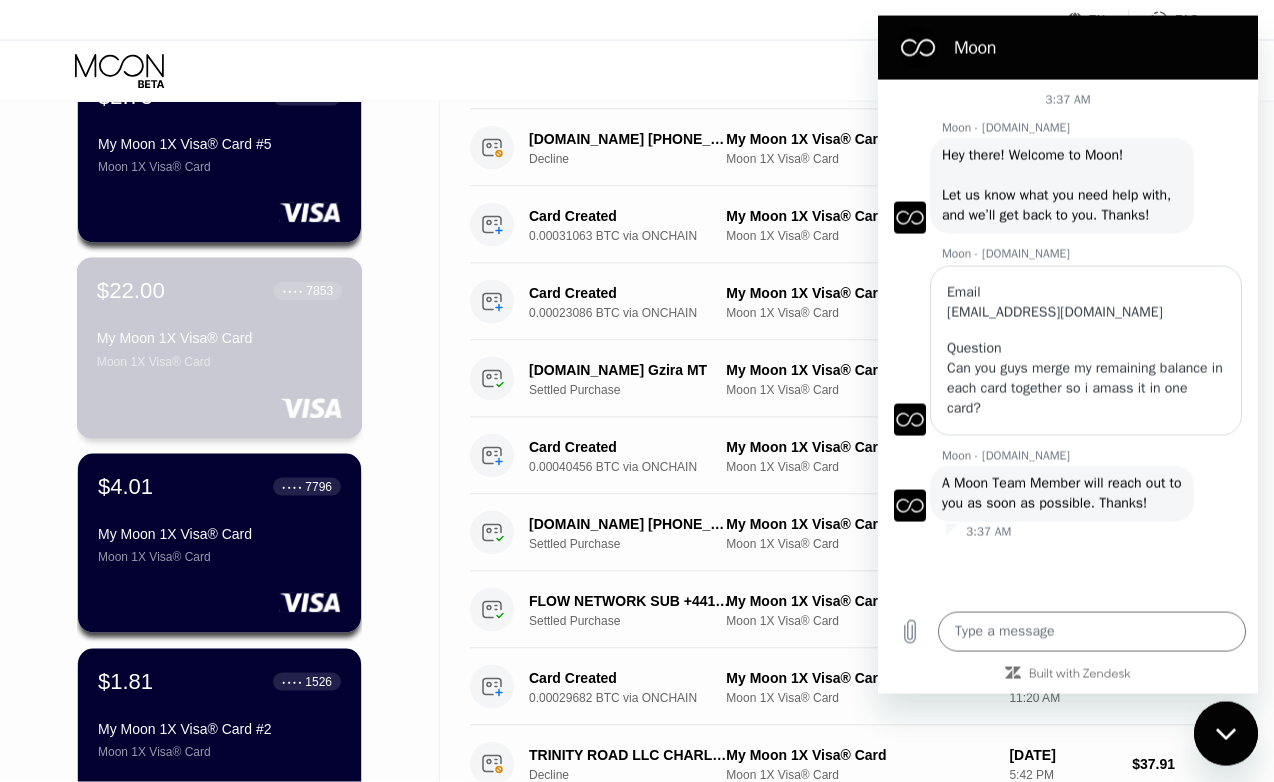 click on "My Moon 1X Visa® Card" at bounding box center (219, 339) 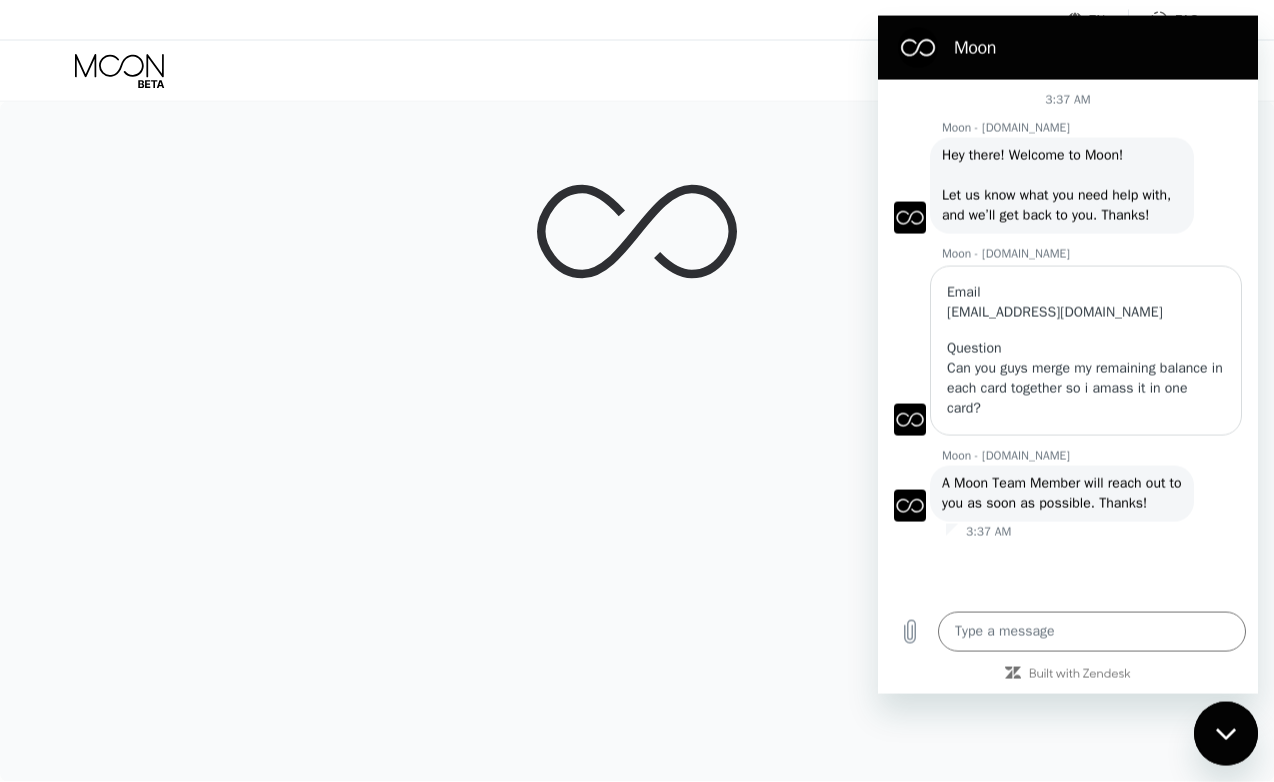 scroll, scrollTop: 0, scrollLeft: 0, axis: both 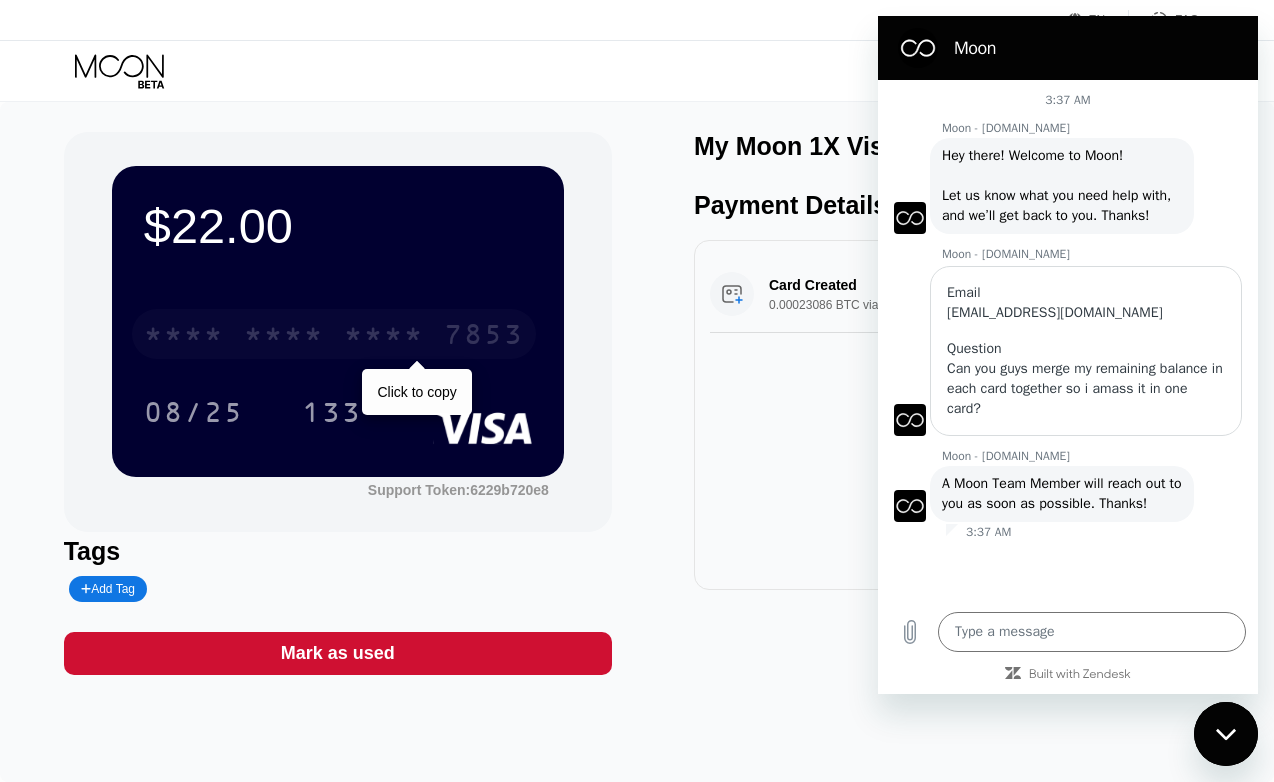 click on "* * * * * * * * * * * * 7853" at bounding box center (334, 334) 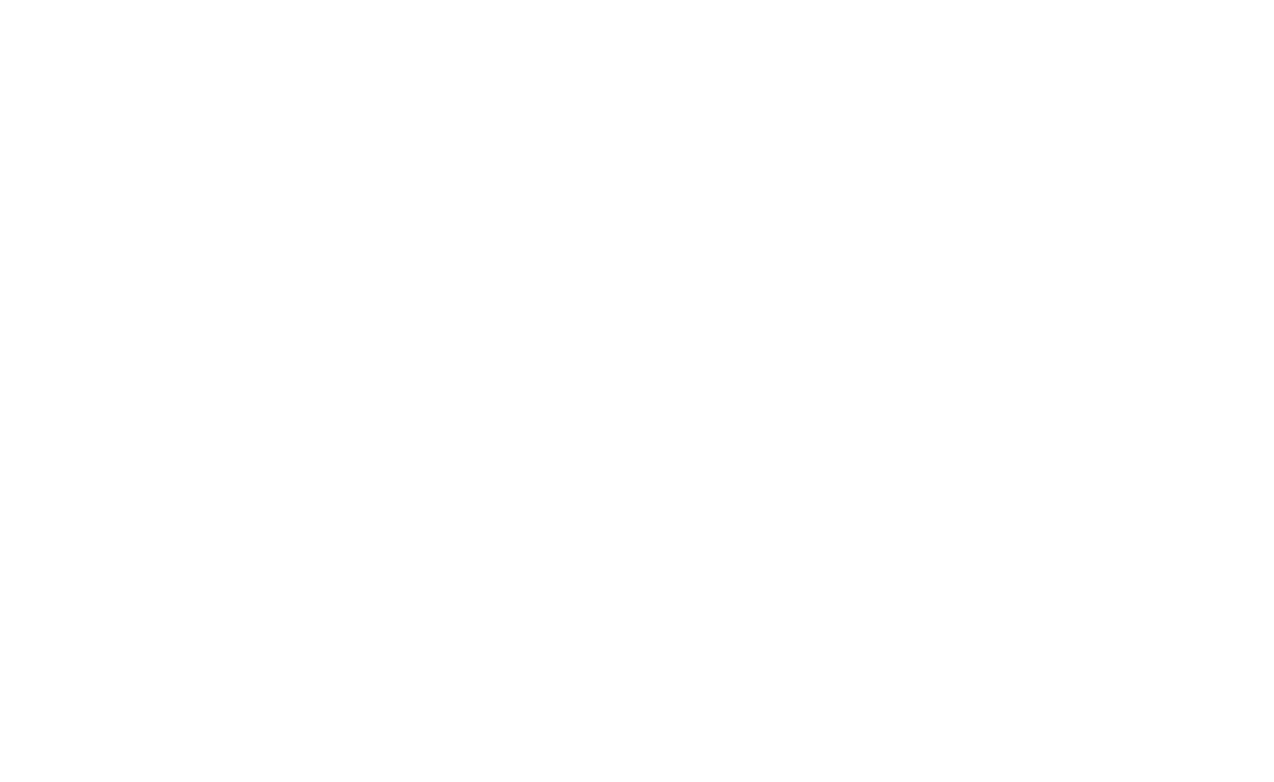scroll, scrollTop: 0, scrollLeft: 0, axis: both 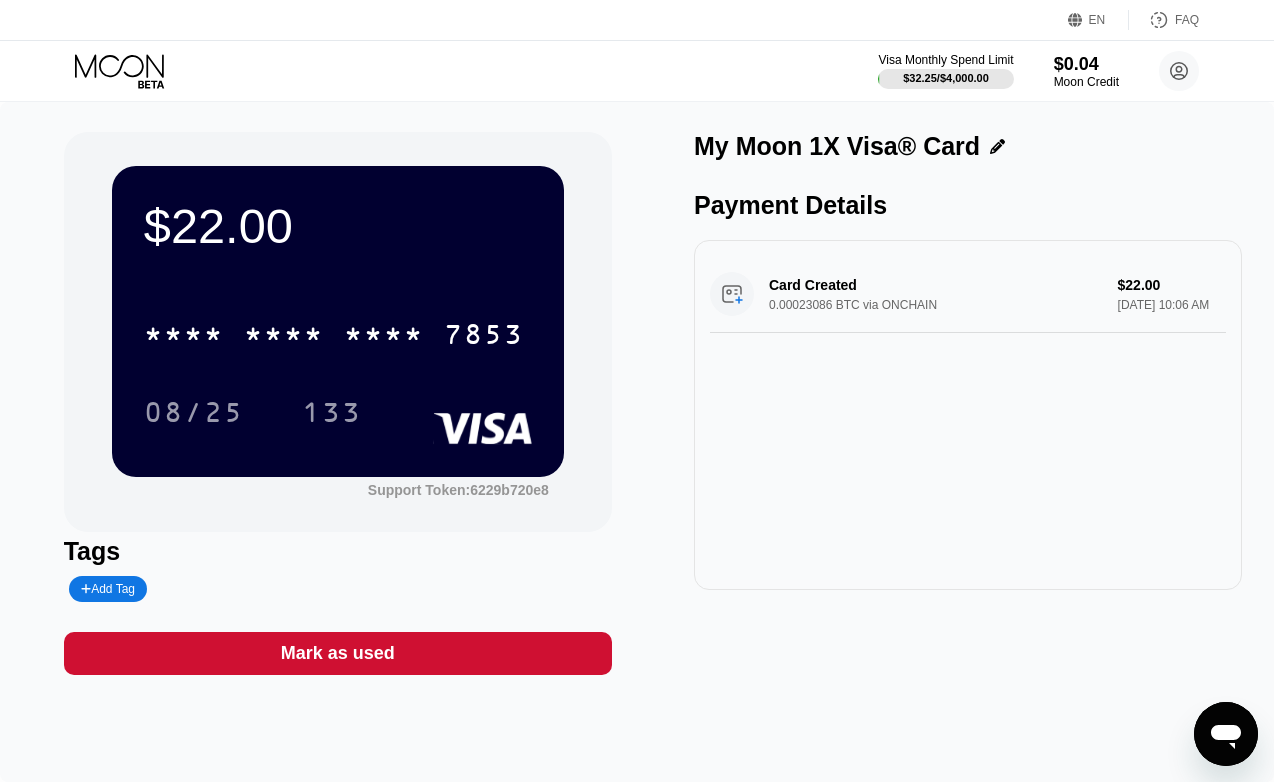 click 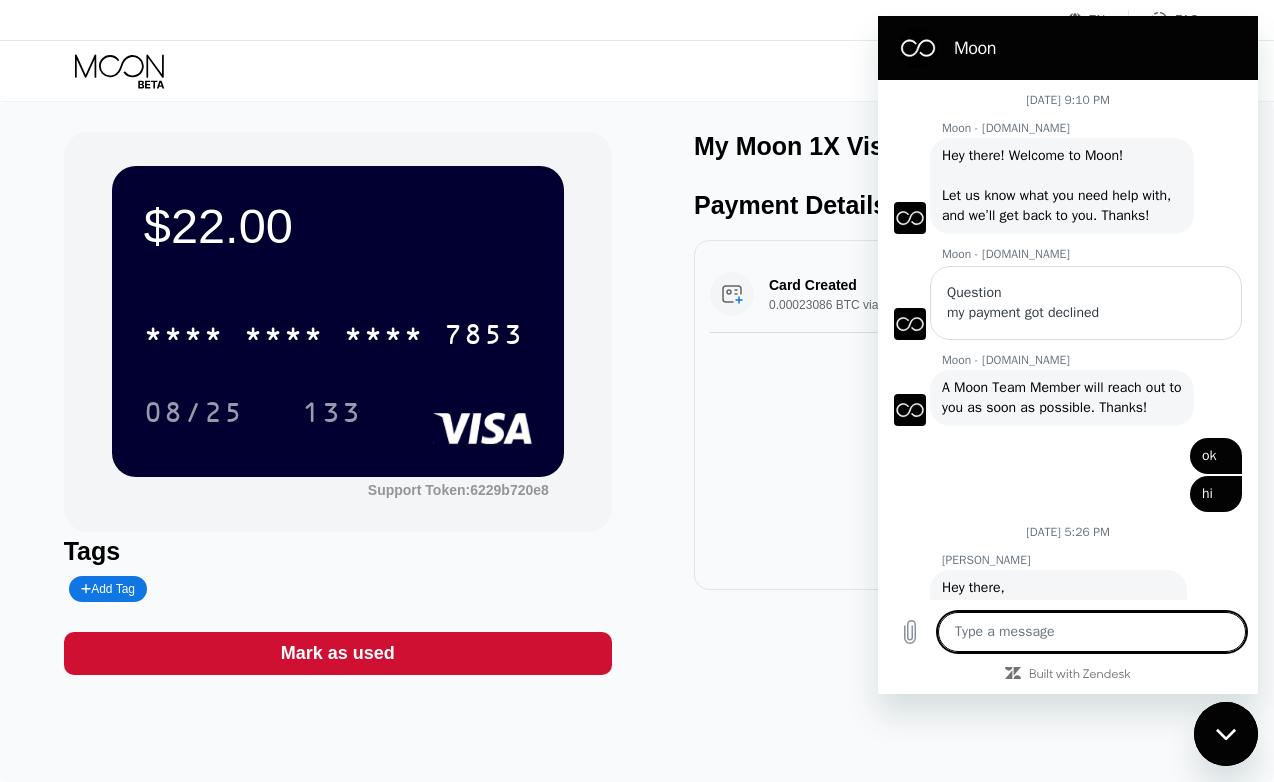 scroll, scrollTop: 349, scrollLeft: 0, axis: vertical 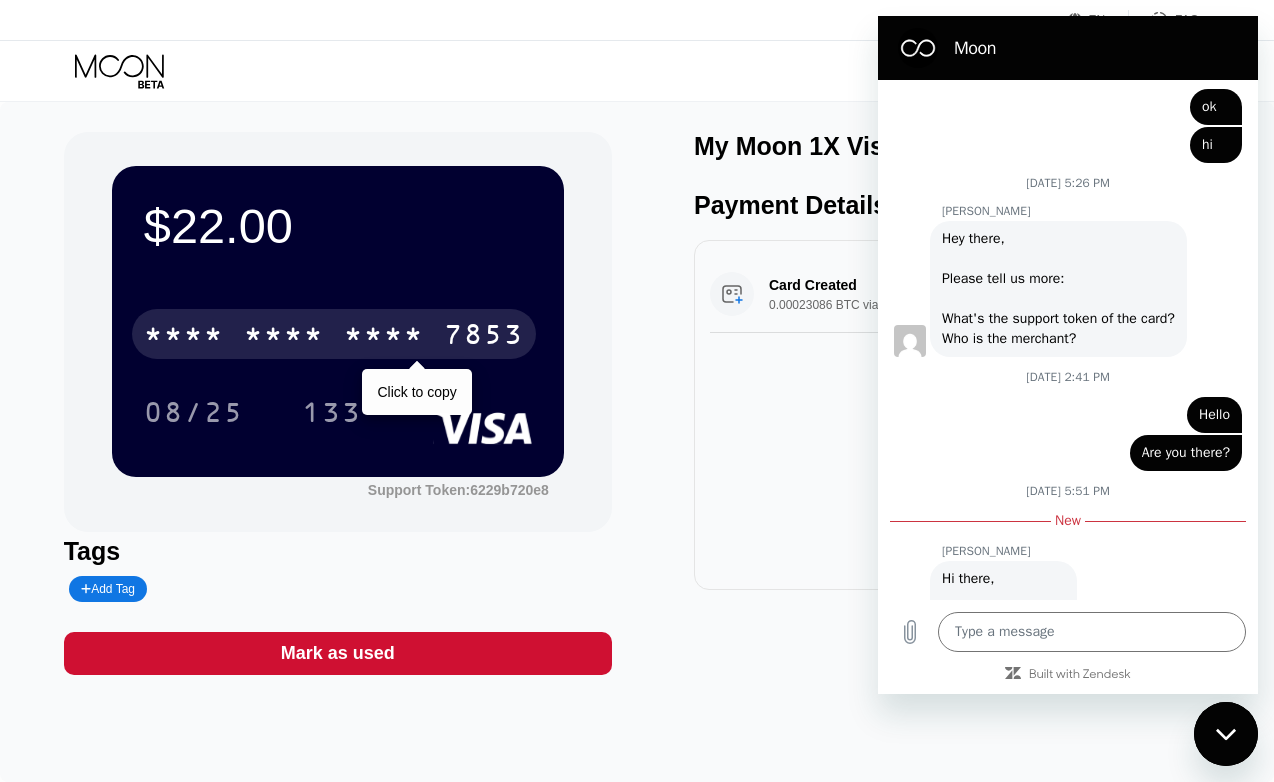 click on "* * * *" at bounding box center [284, 337] 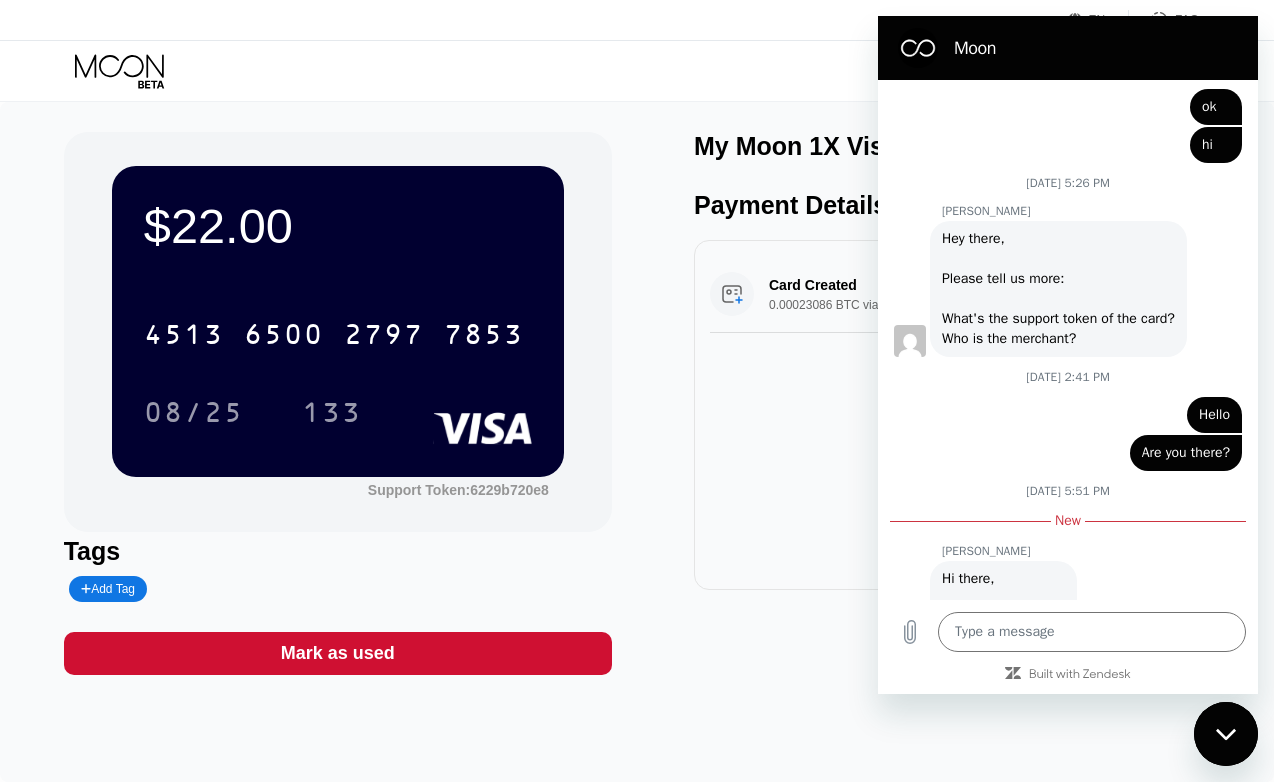 type on "x" 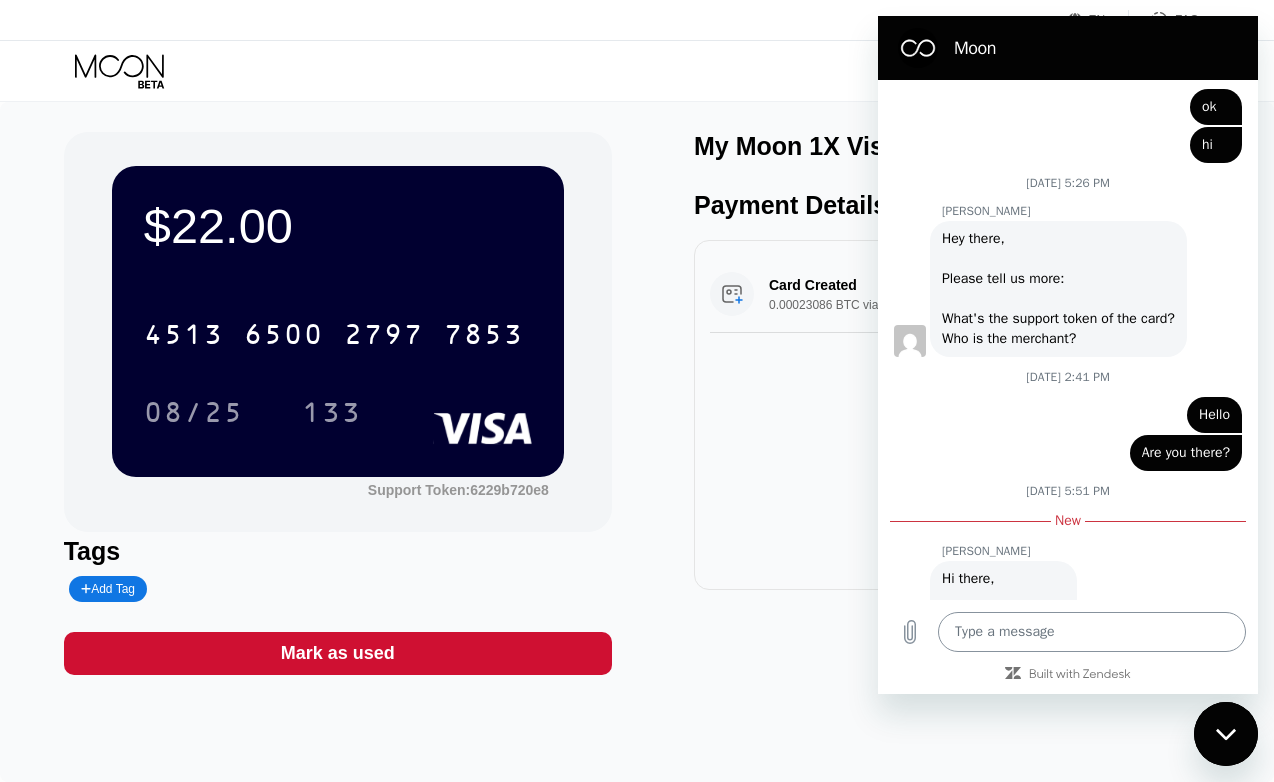 drag, startPoint x: 1087, startPoint y: 654, endPoint x: 1103, endPoint y: 634, distance: 25.612497 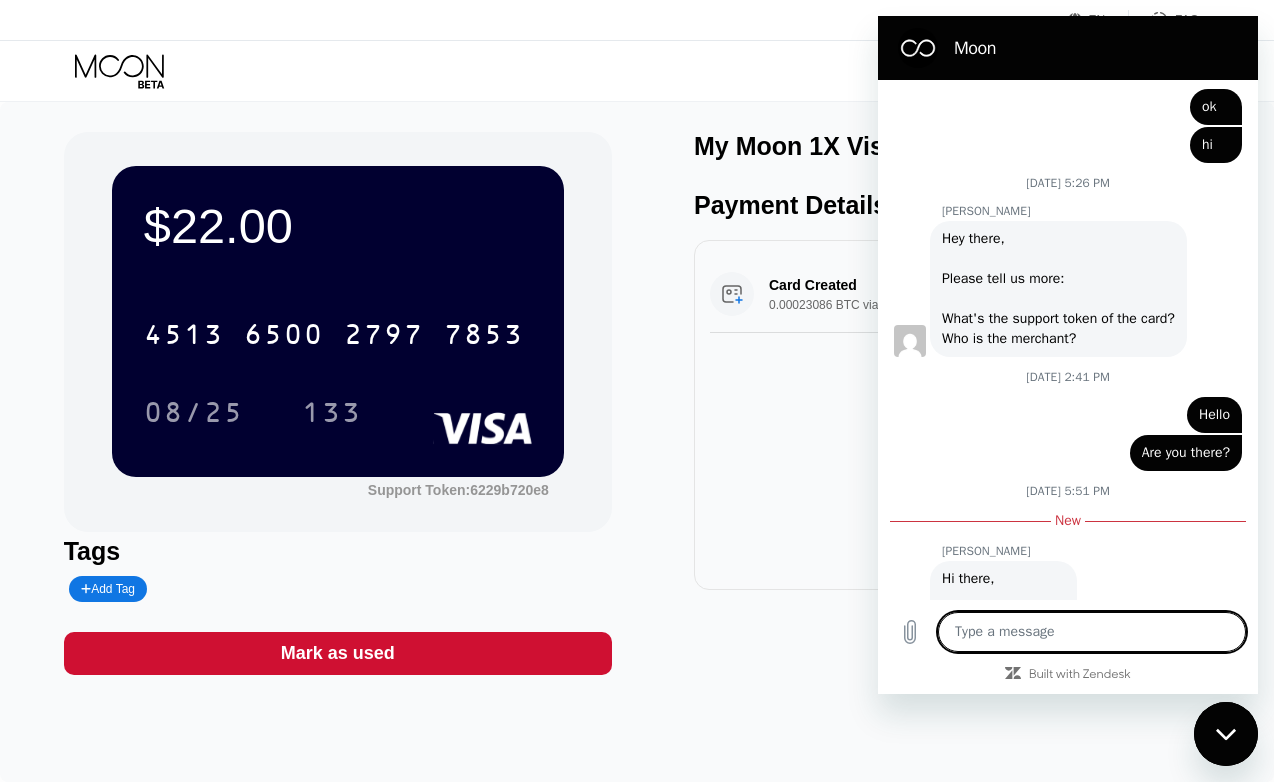 type on "H" 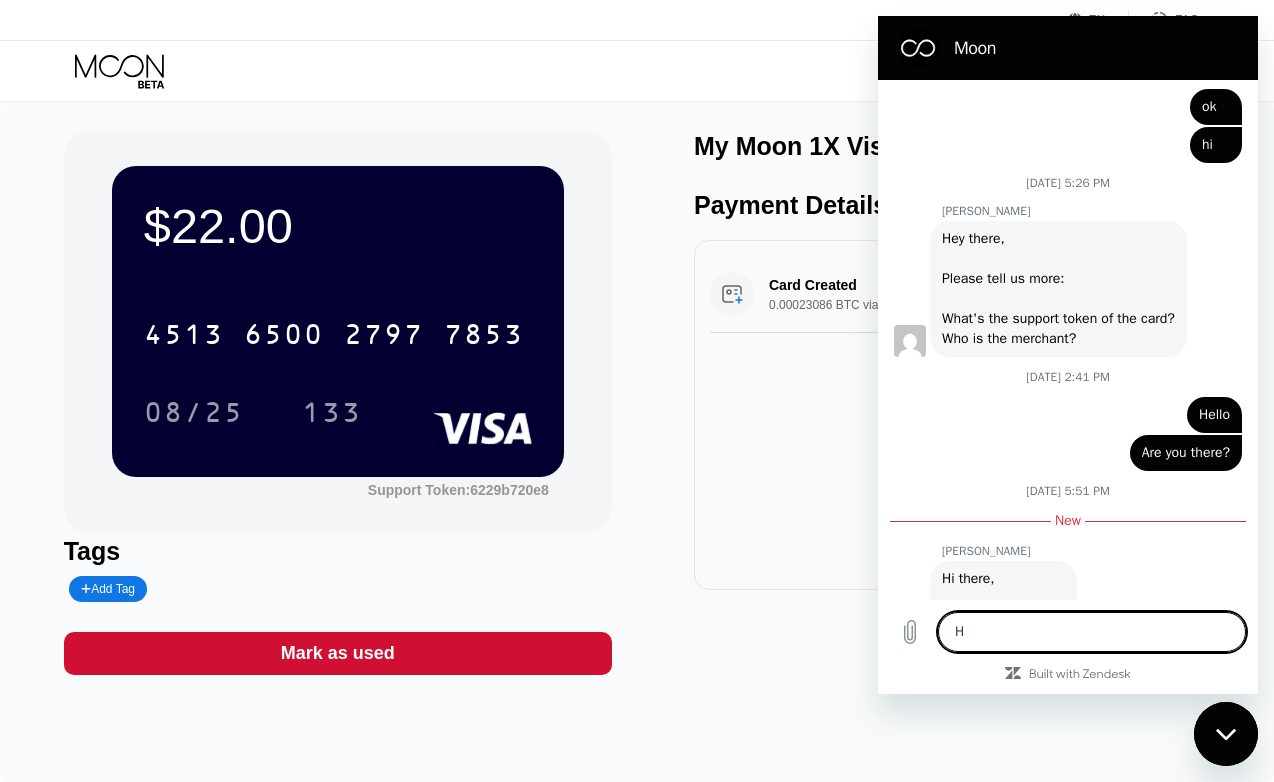 type on "He" 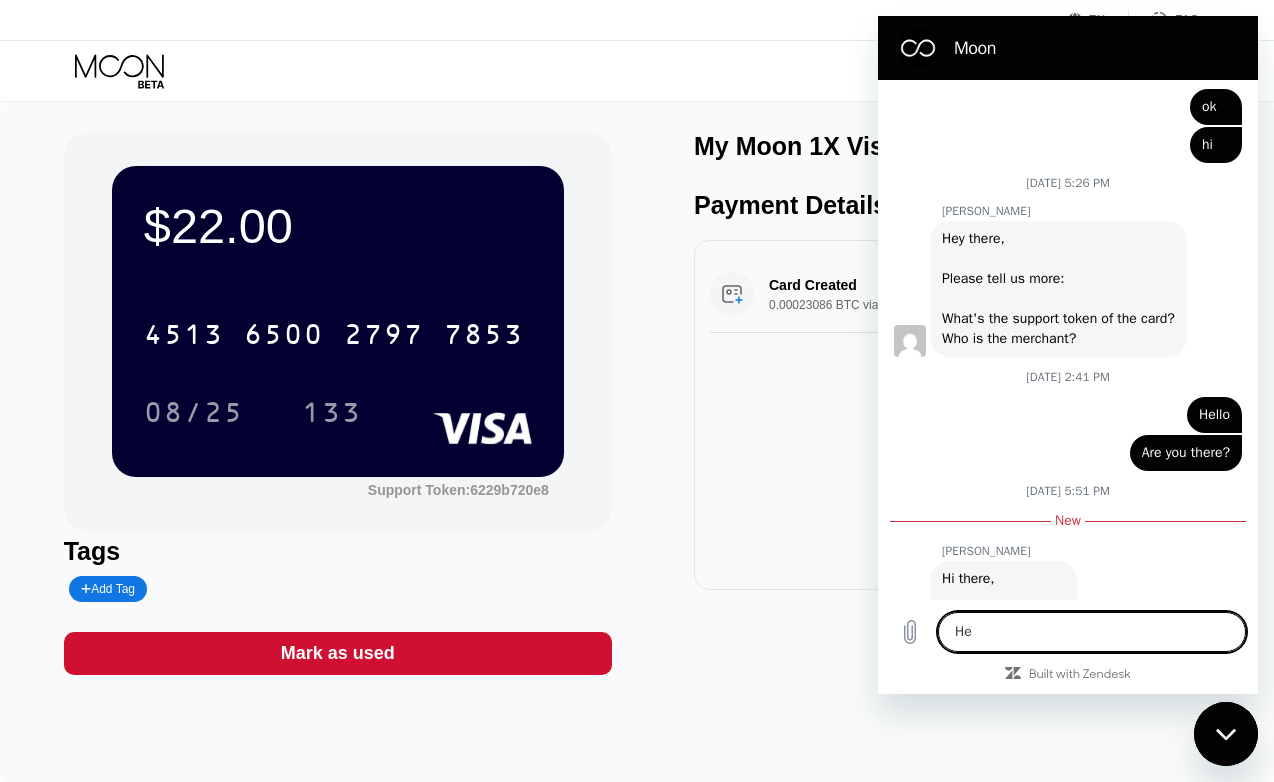 type on "x" 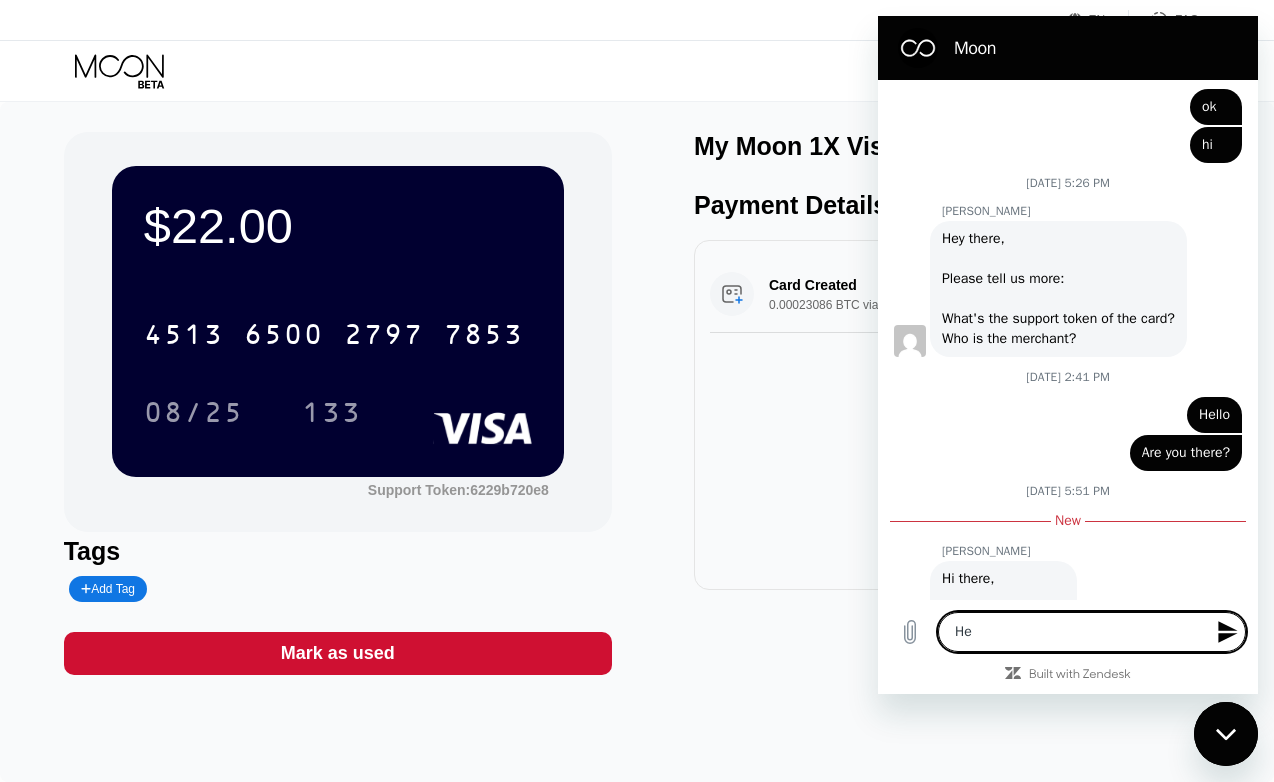 type on "Hel" 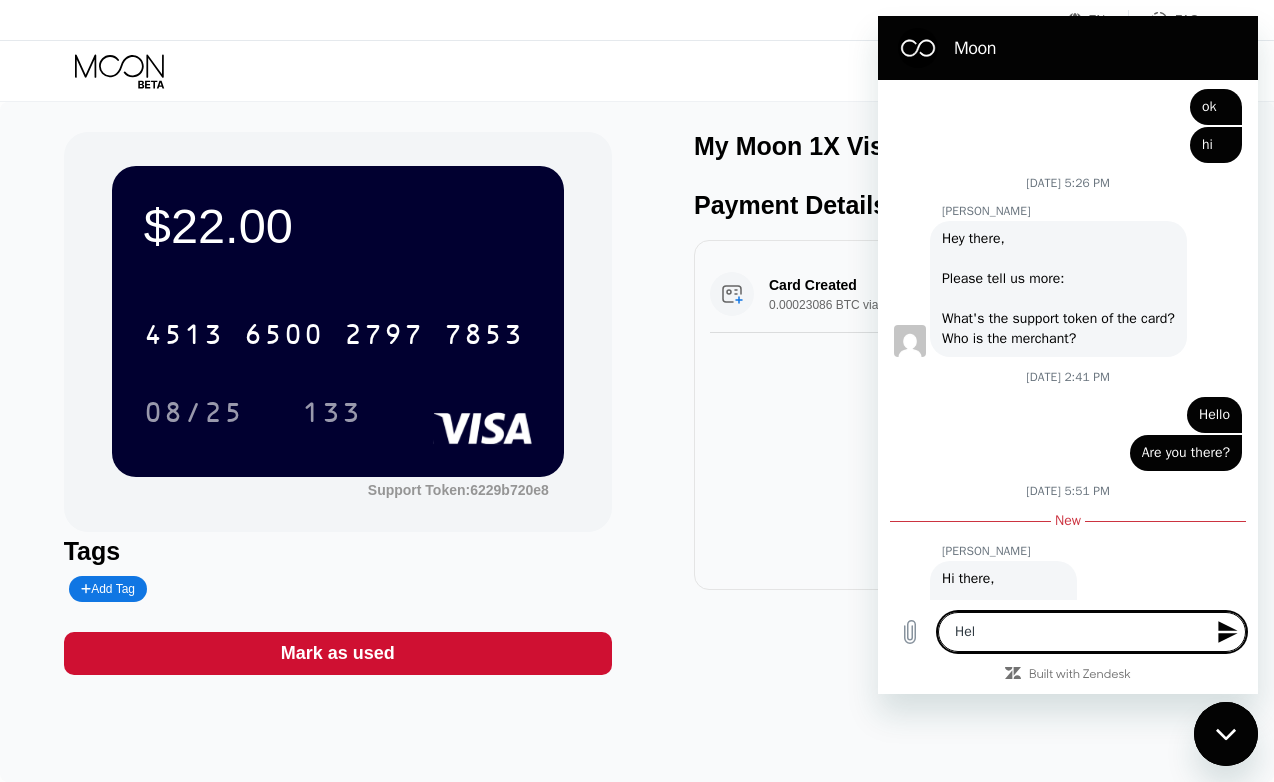 type on "Hell" 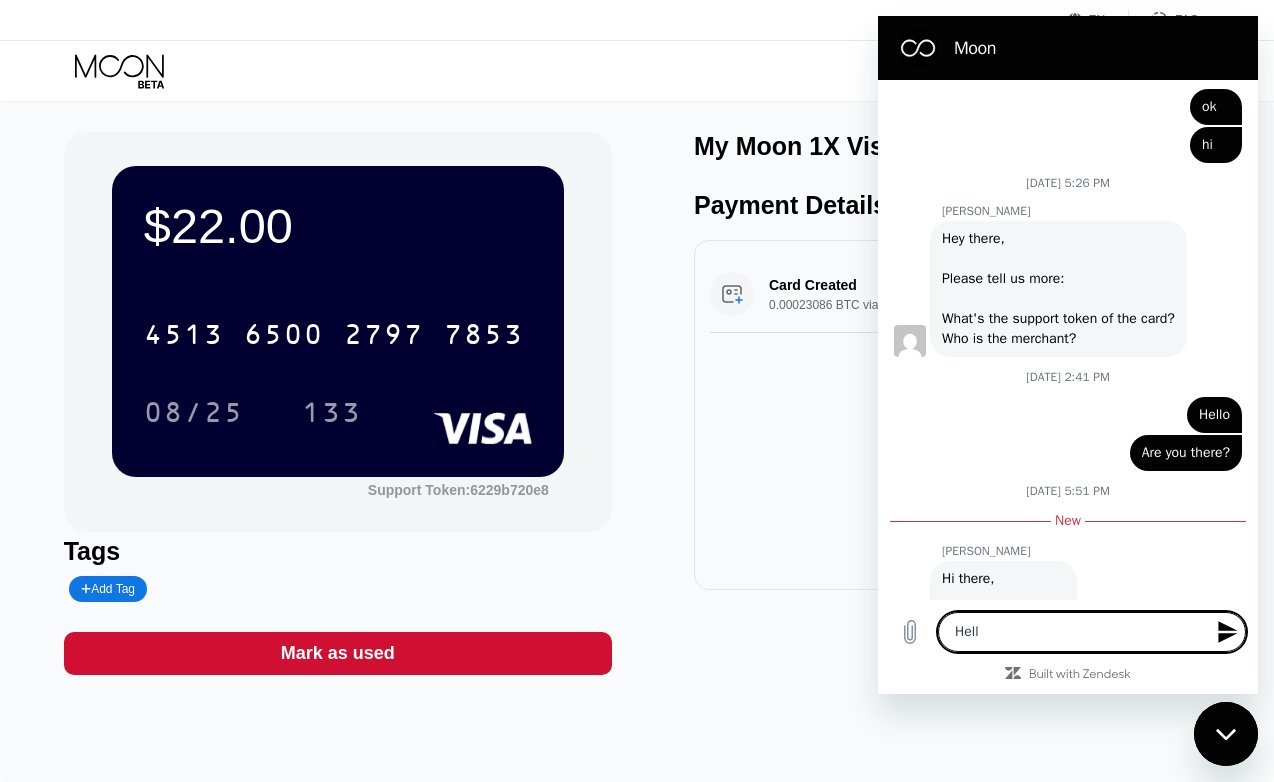 type on "Hello" 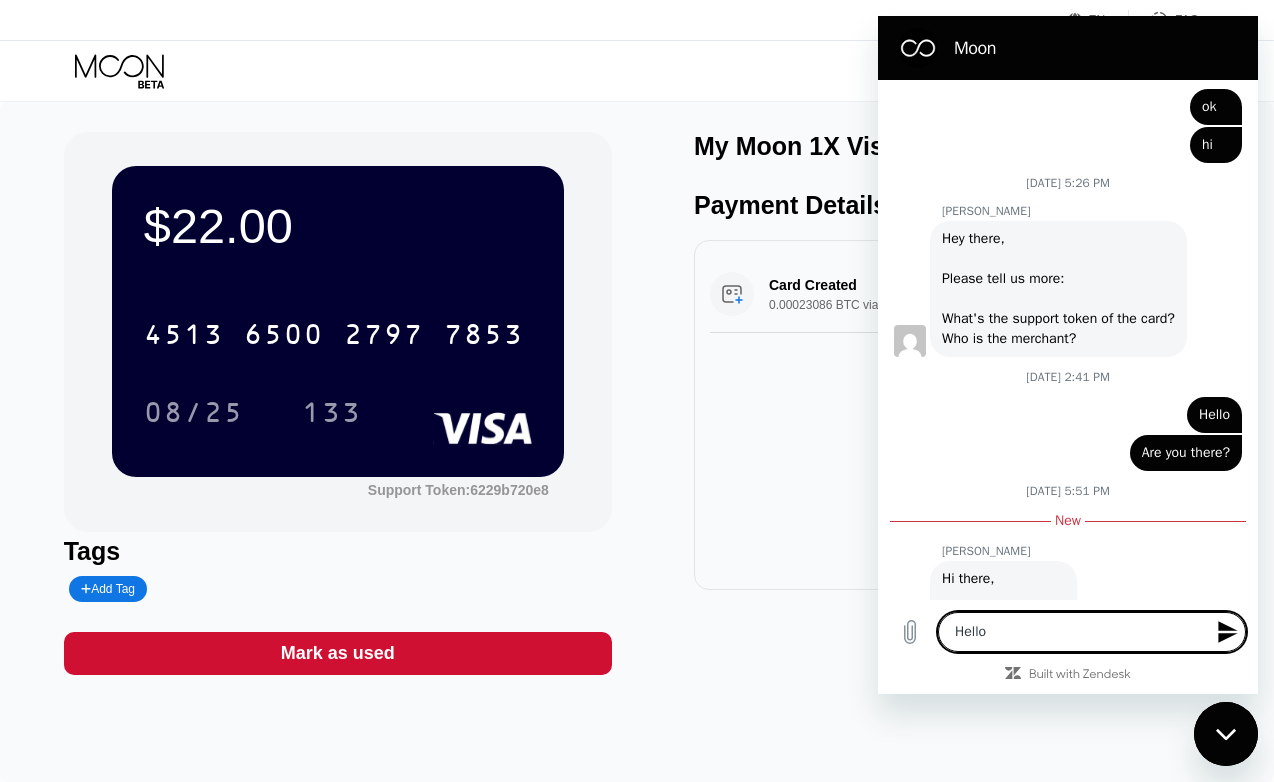 type on "Hello" 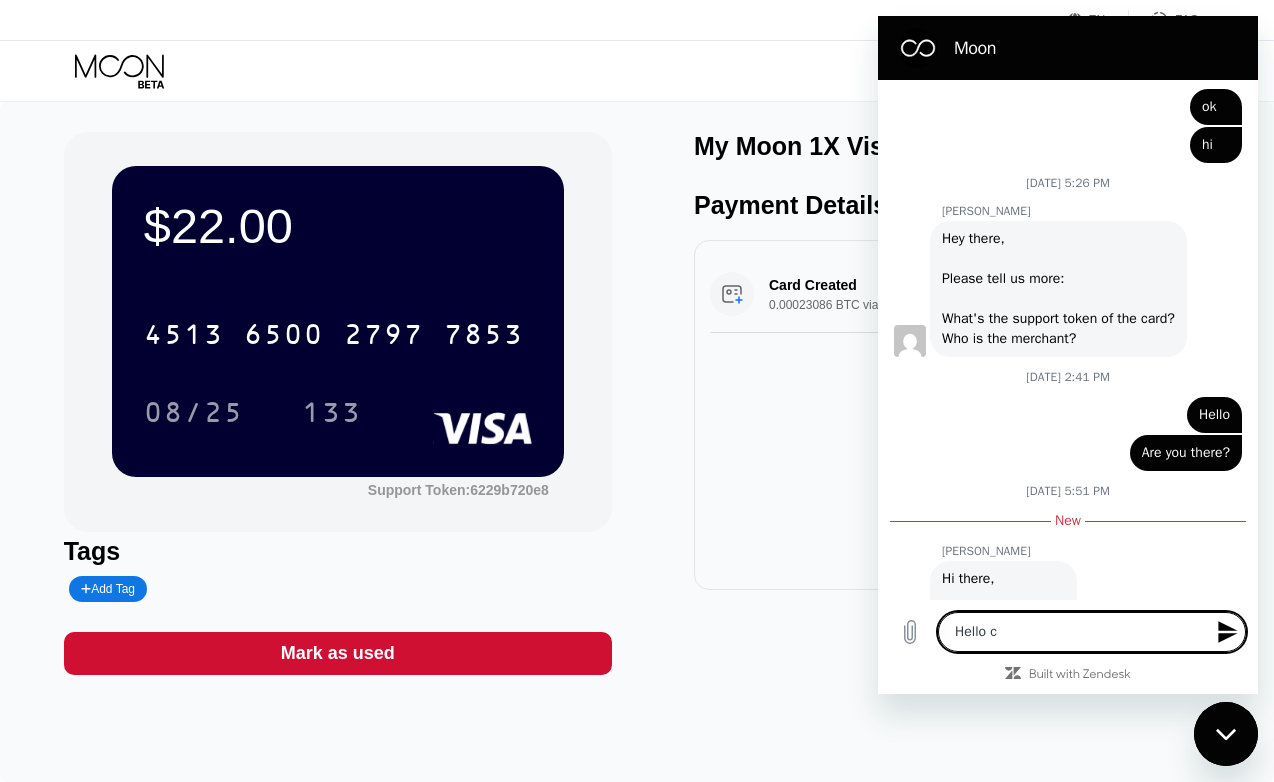 type on "Hello cu" 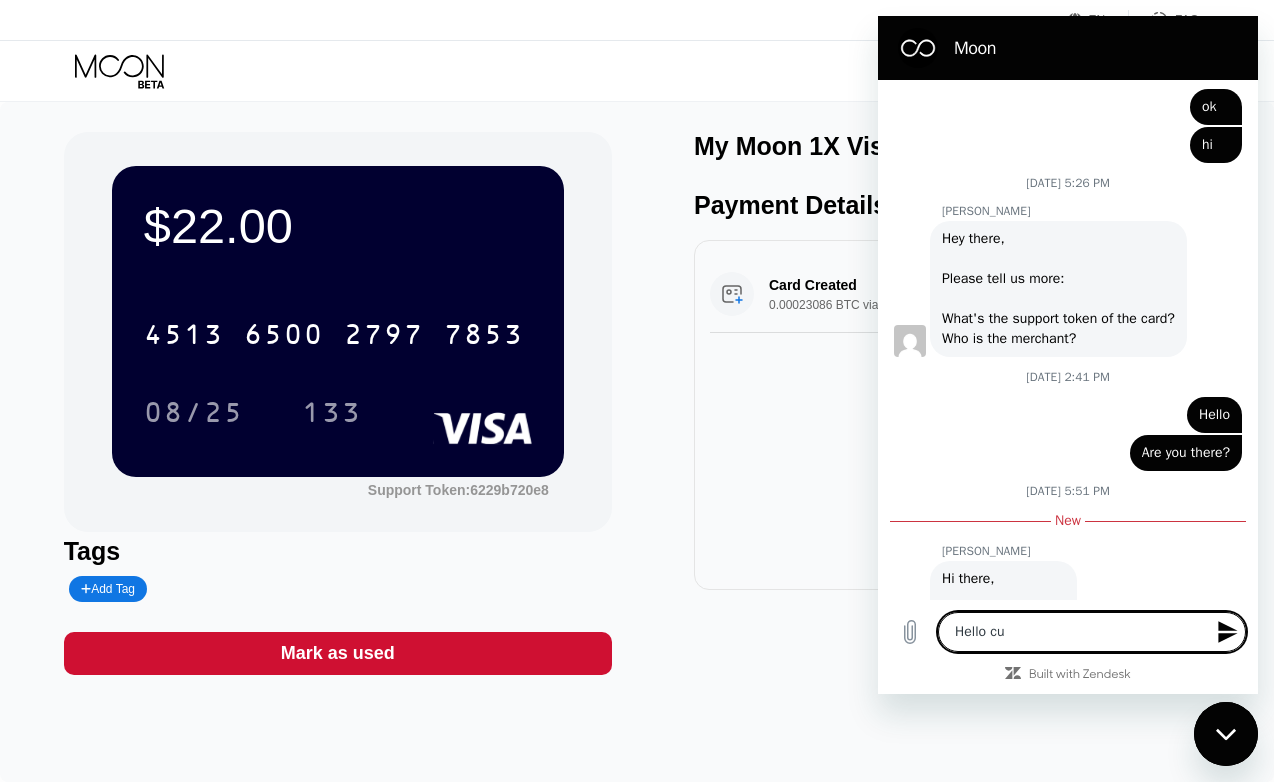 type on "x" 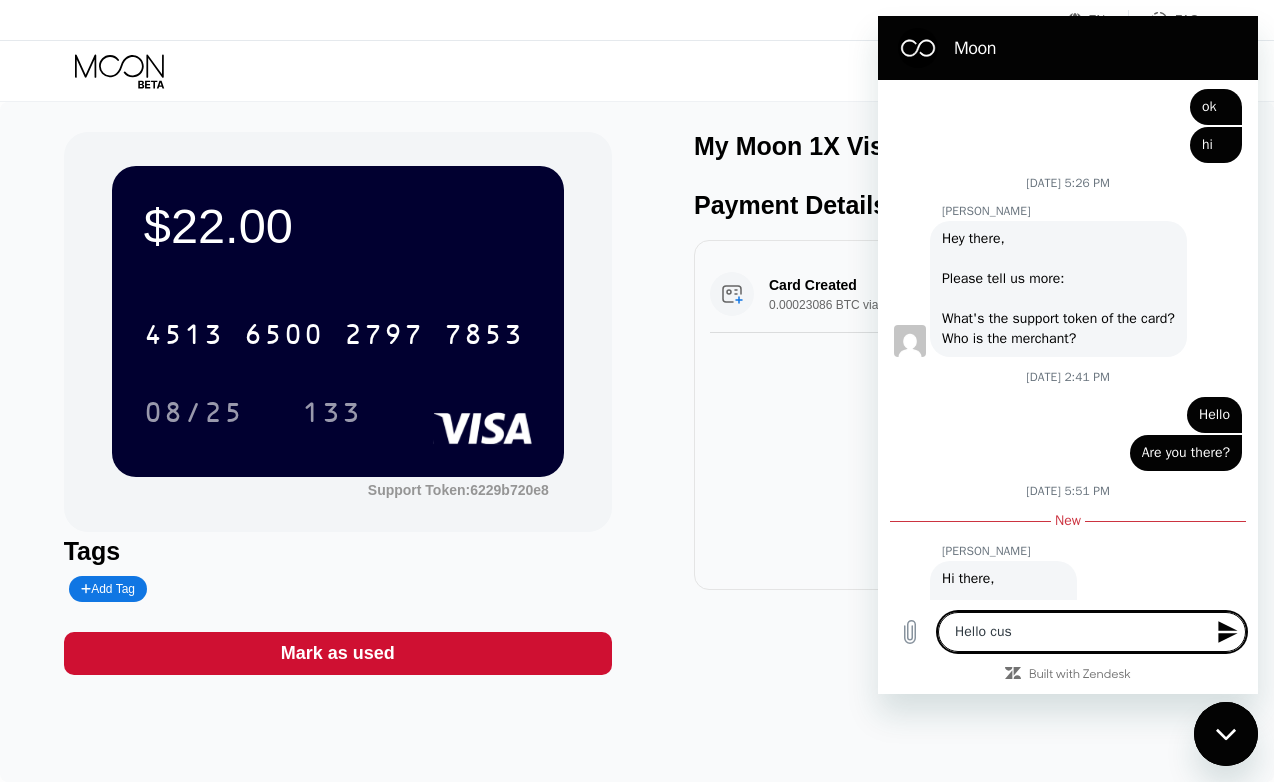 type on "x" 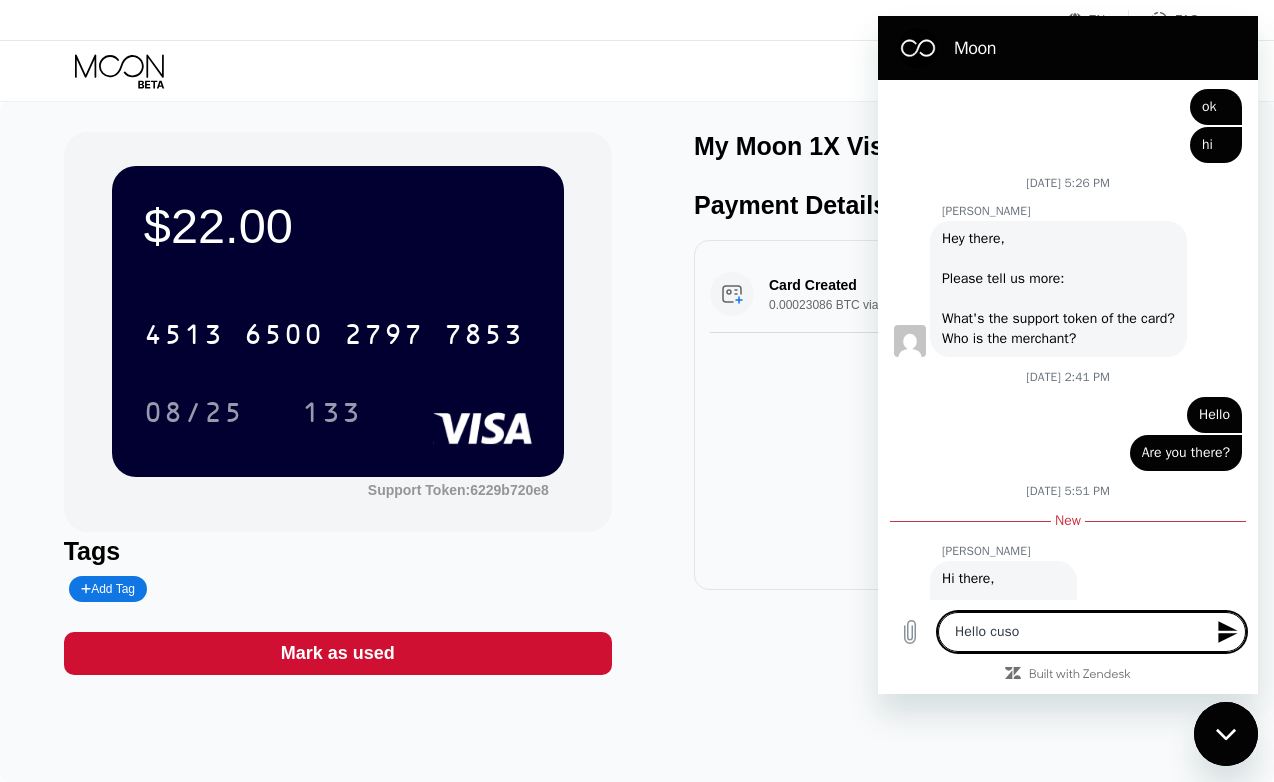 type on "Hello cusot" 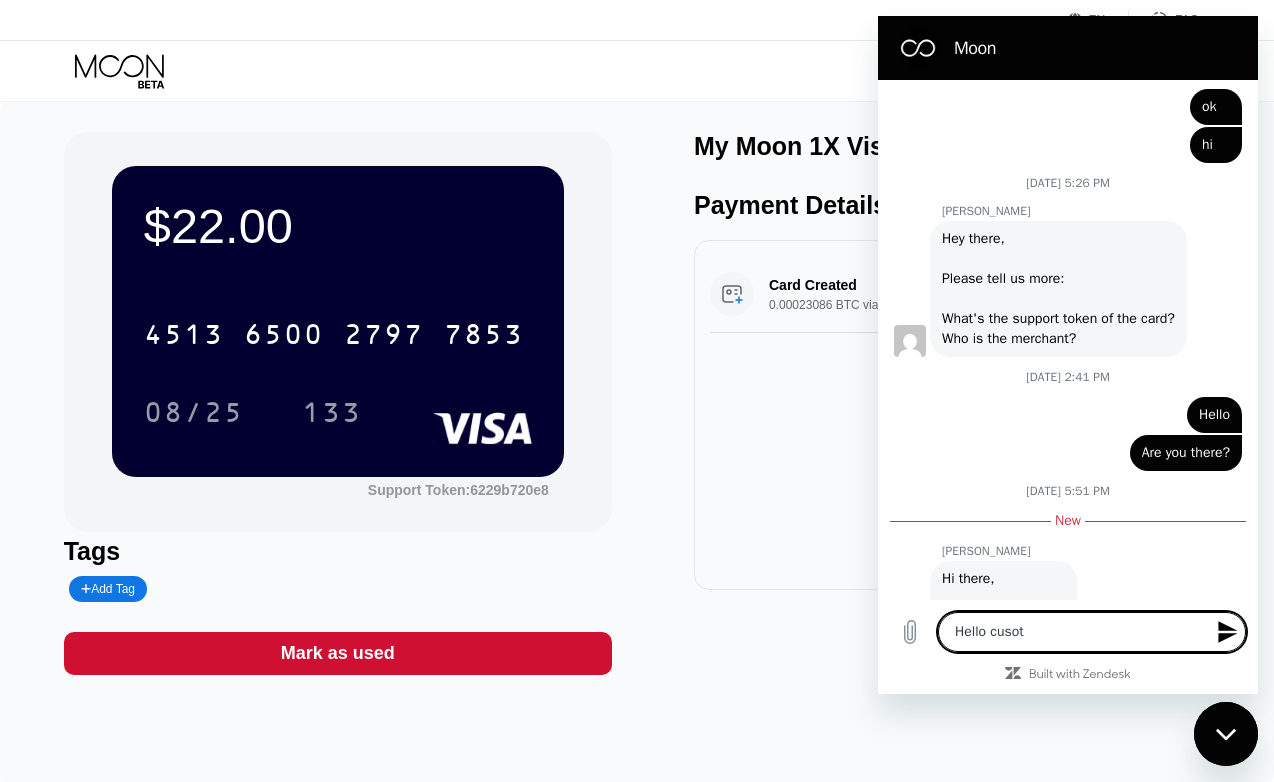 type on "Hello cusotm" 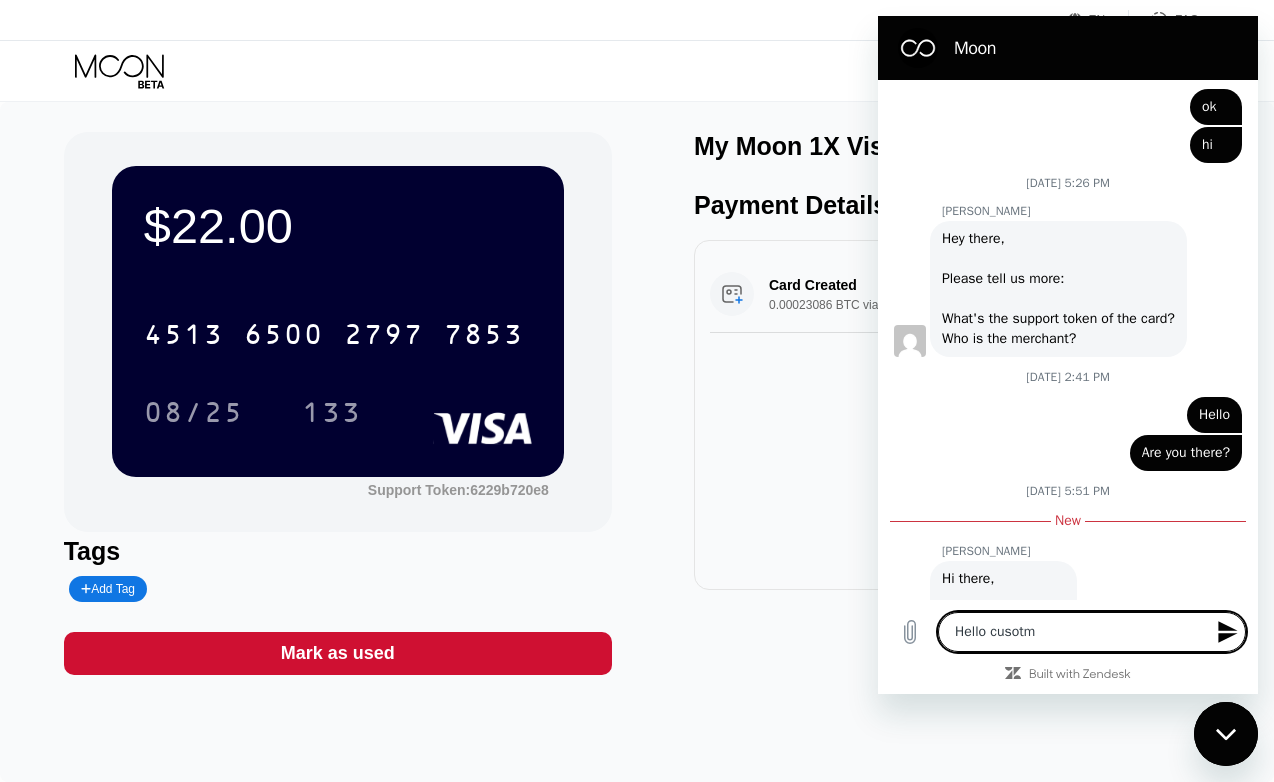 type on "Hello cusotme" 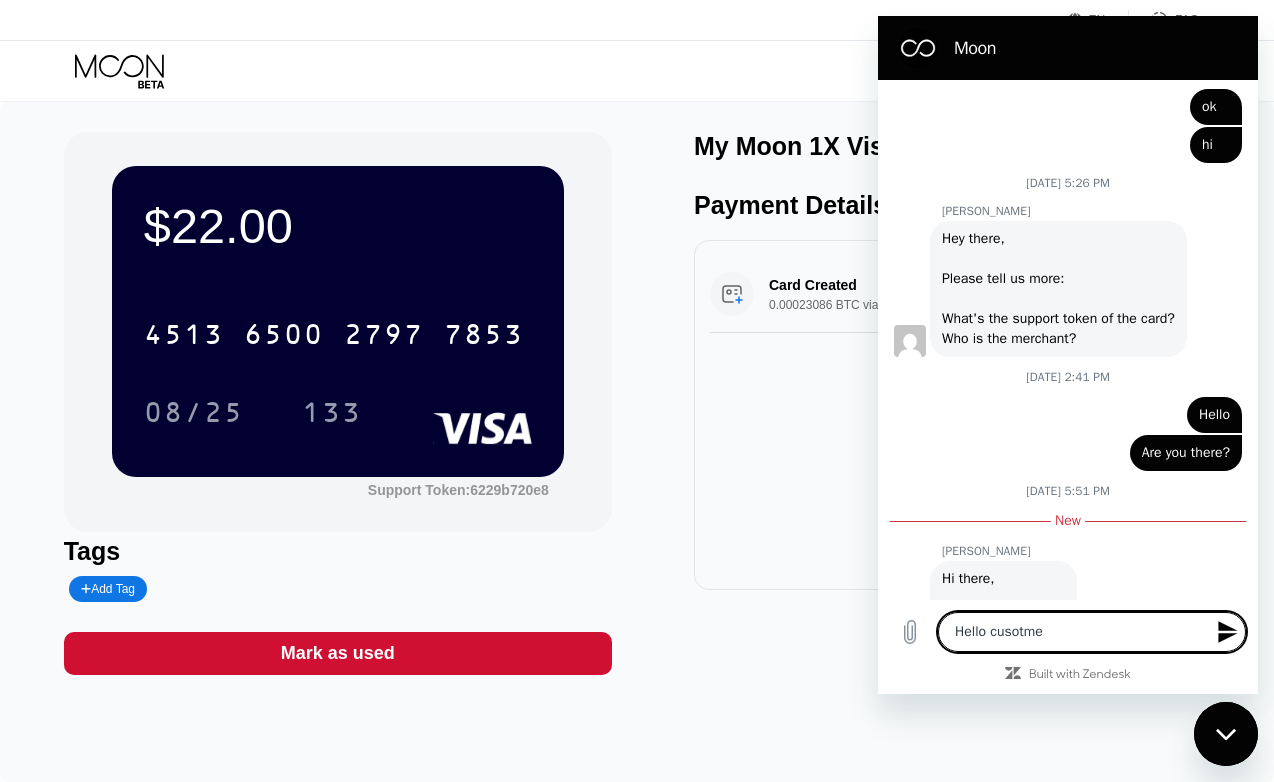 type on "Hello cusotmer" 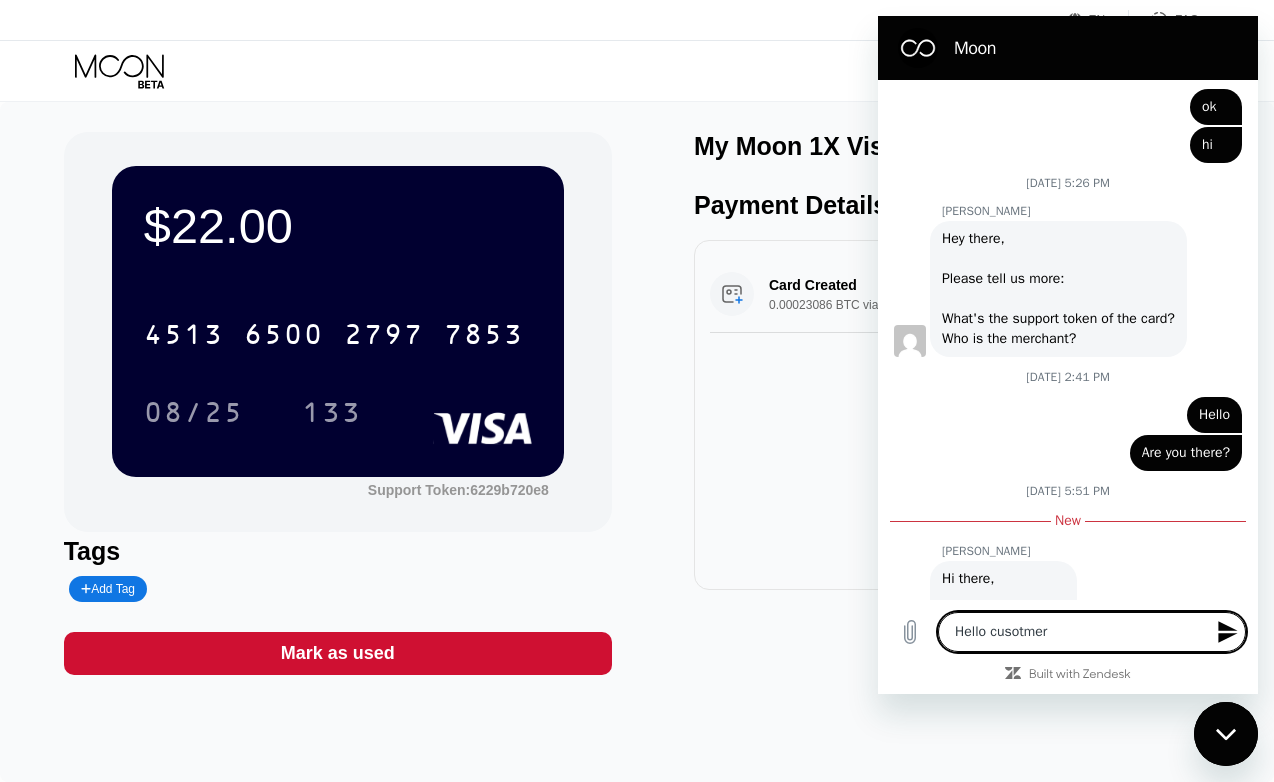 type on "Hello cusotmer" 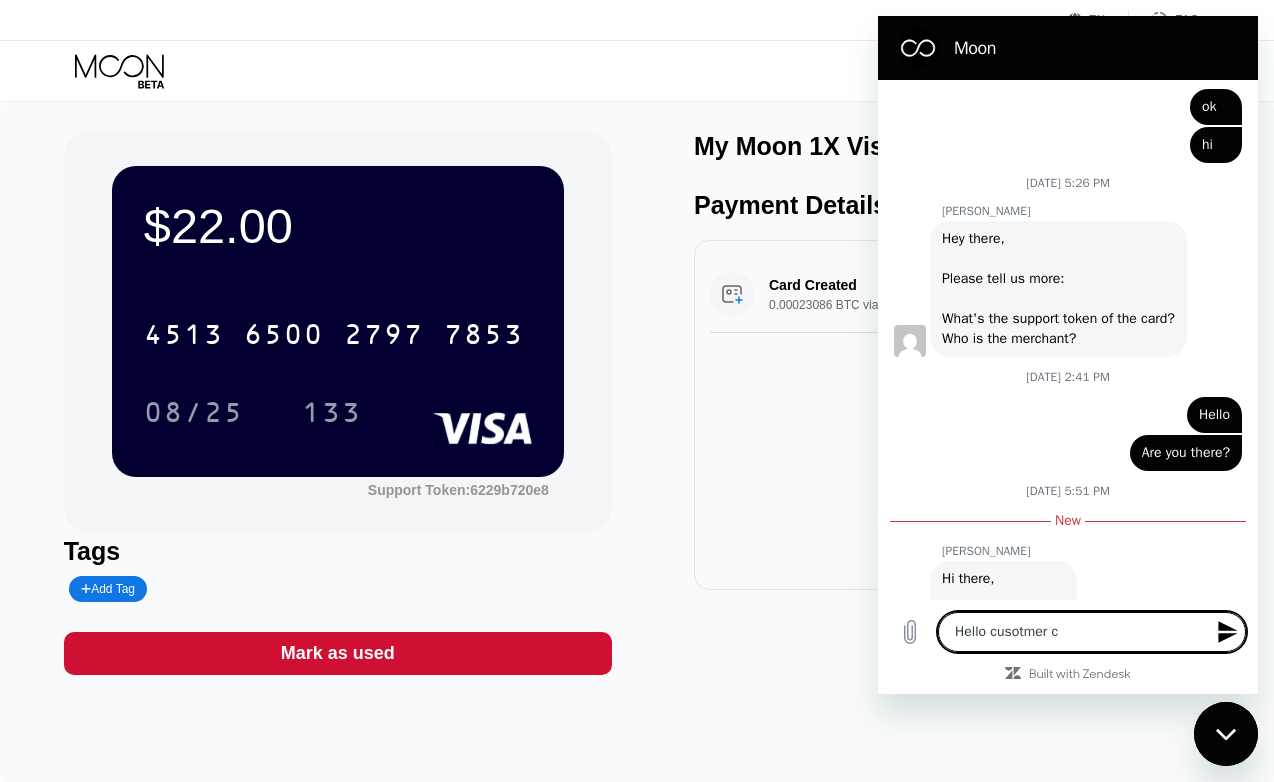 type on "x" 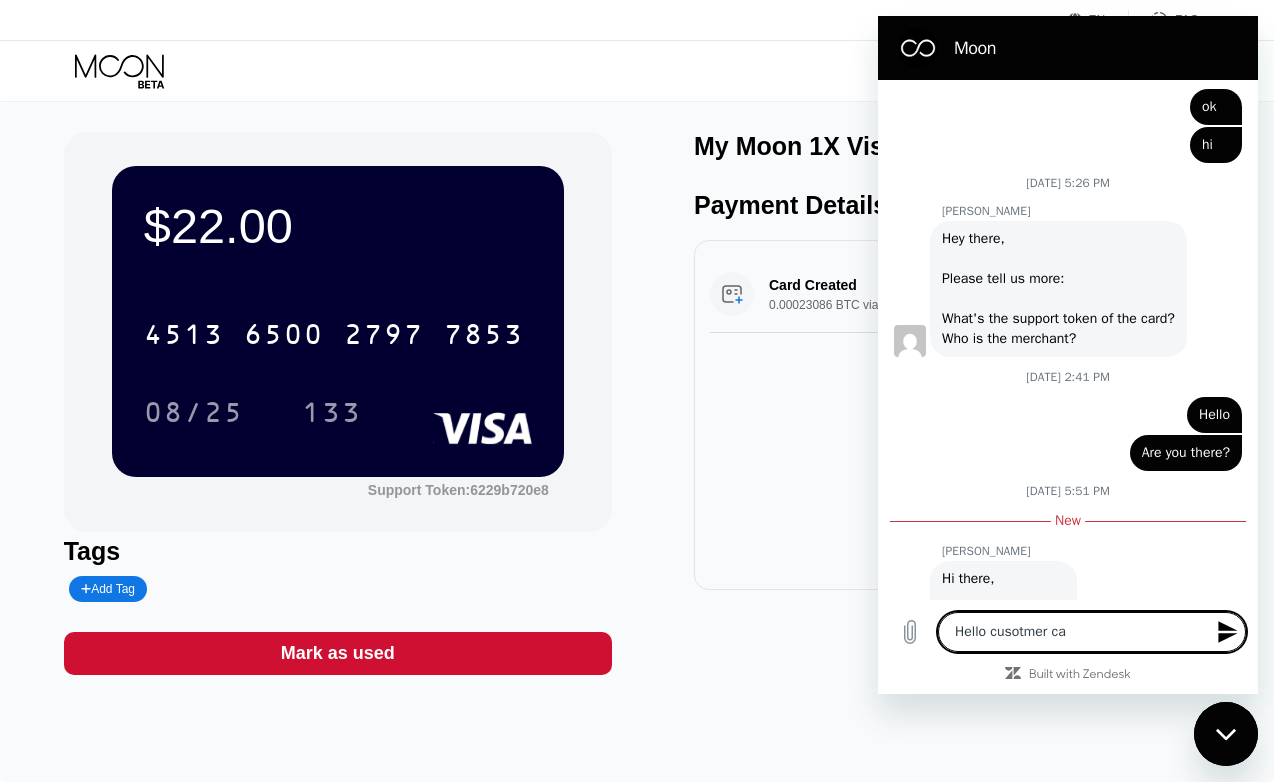 type on "Hello cusotmer car" 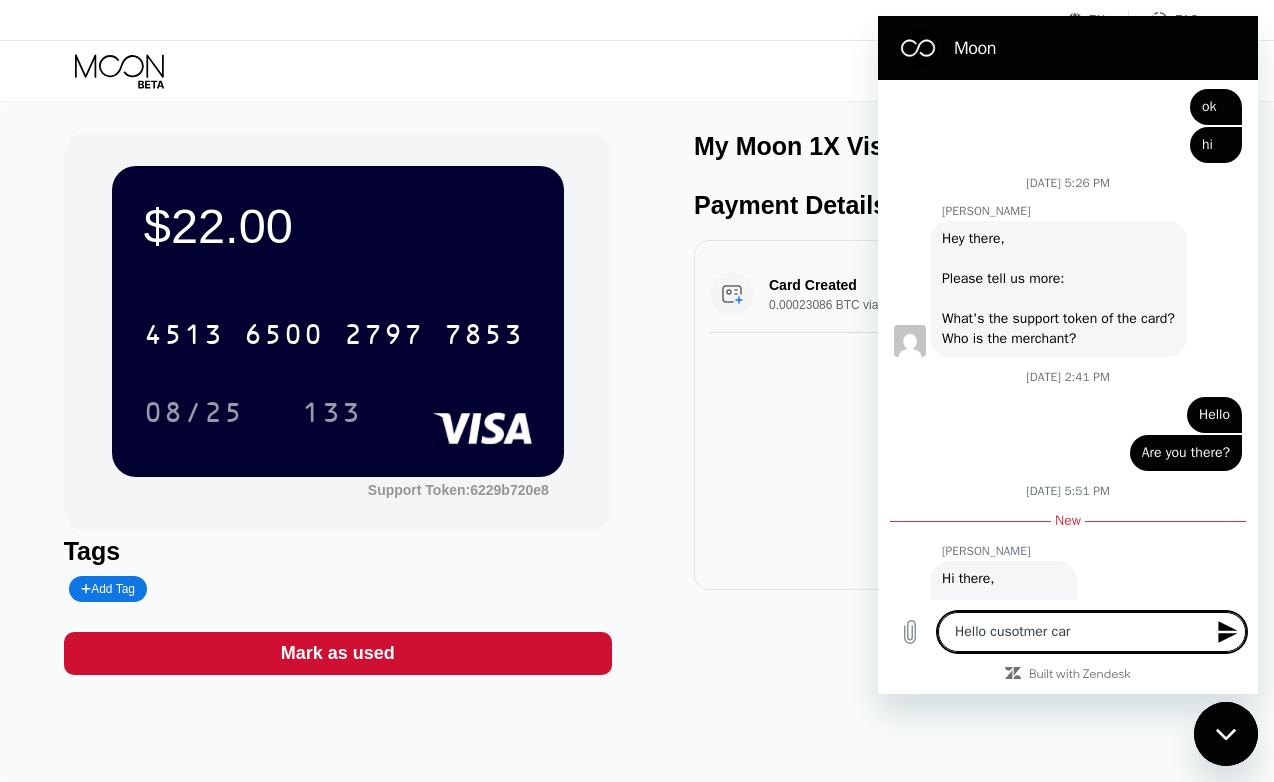 type on "Hello cusotmer care" 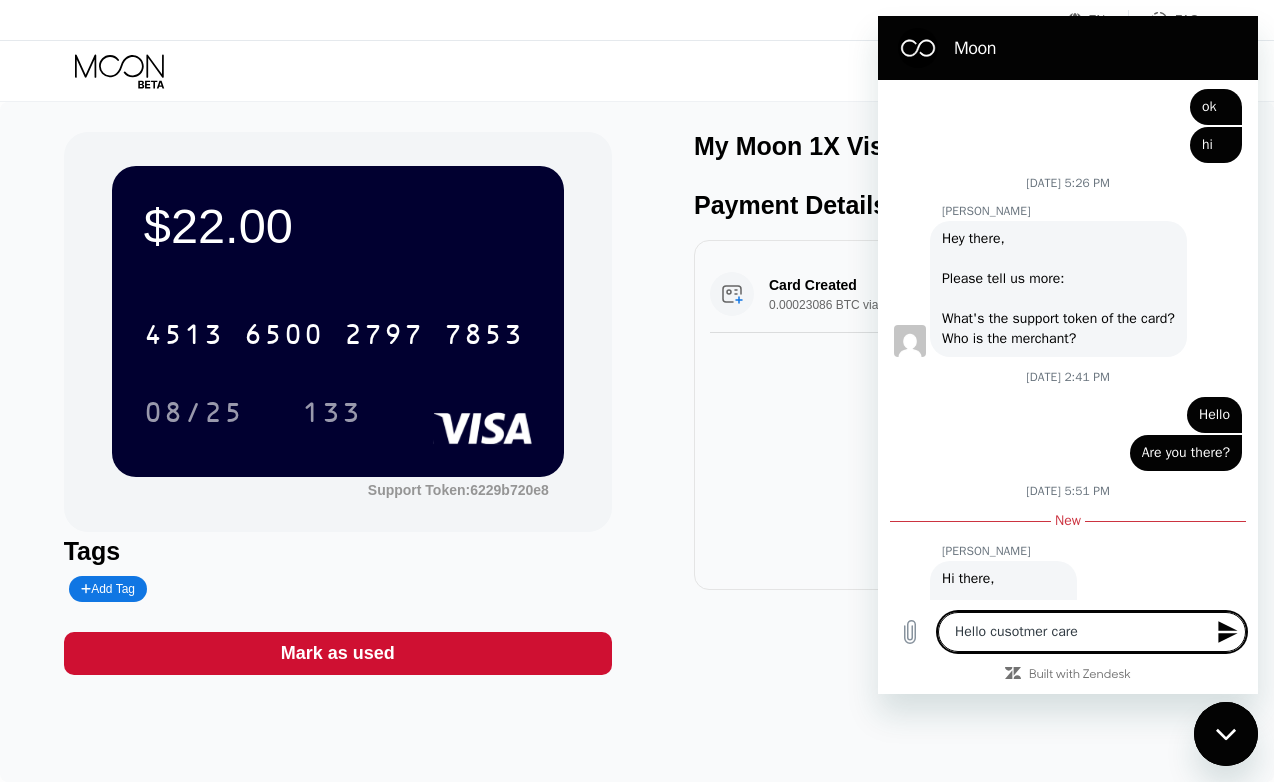 type 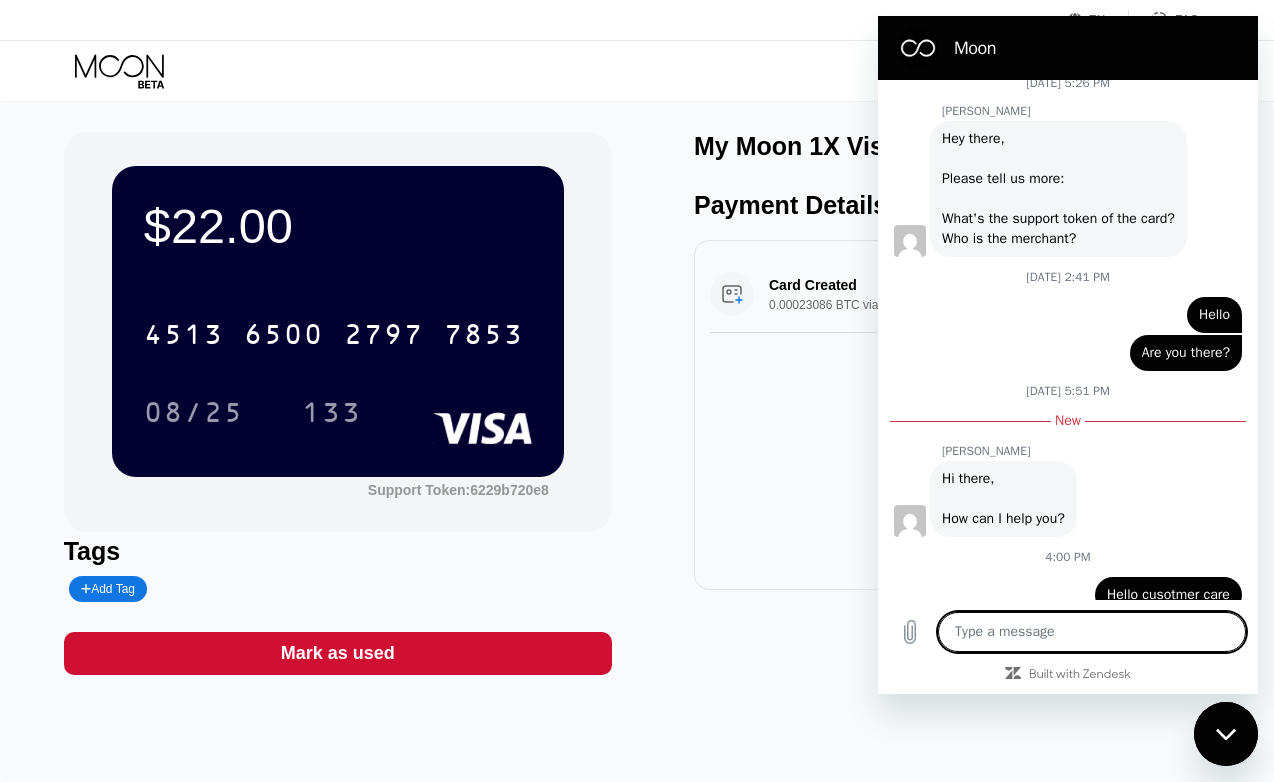scroll, scrollTop: 463, scrollLeft: 0, axis: vertical 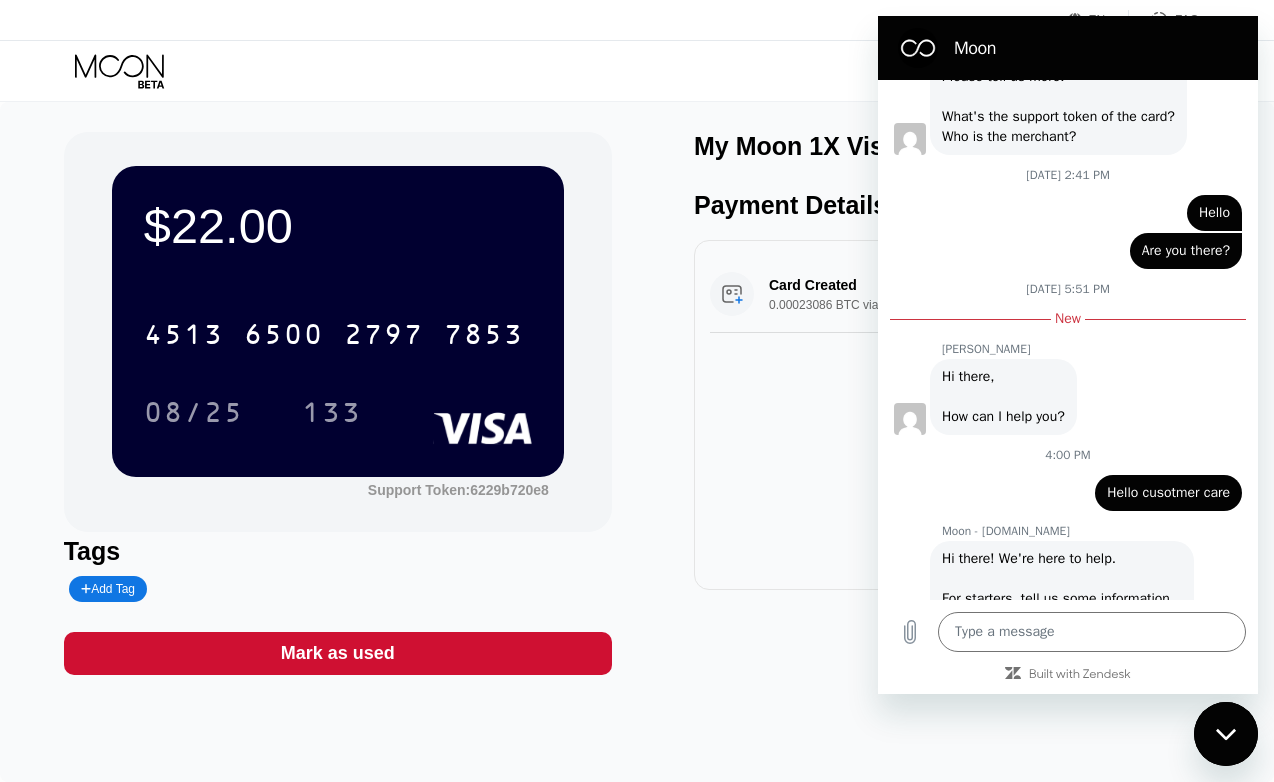 type on "x" 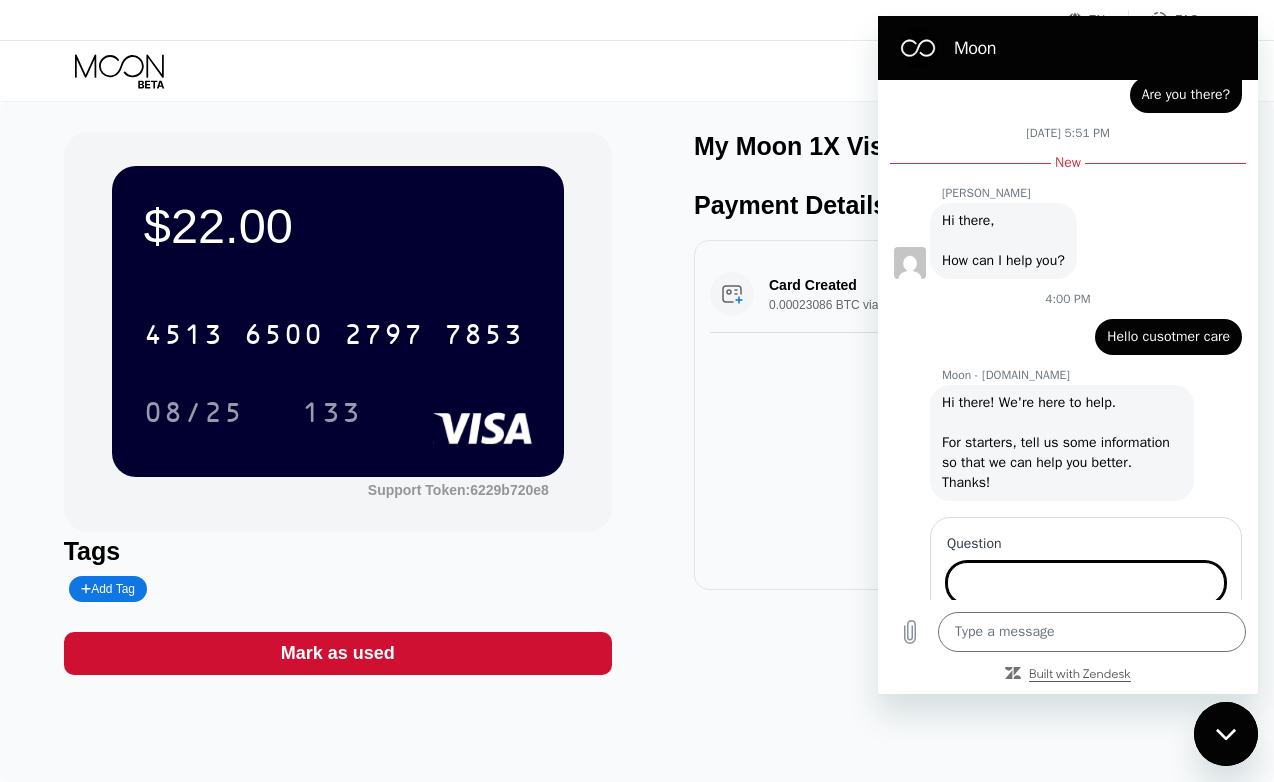 scroll, scrollTop: 705, scrollLeft: 0, axis: vertical 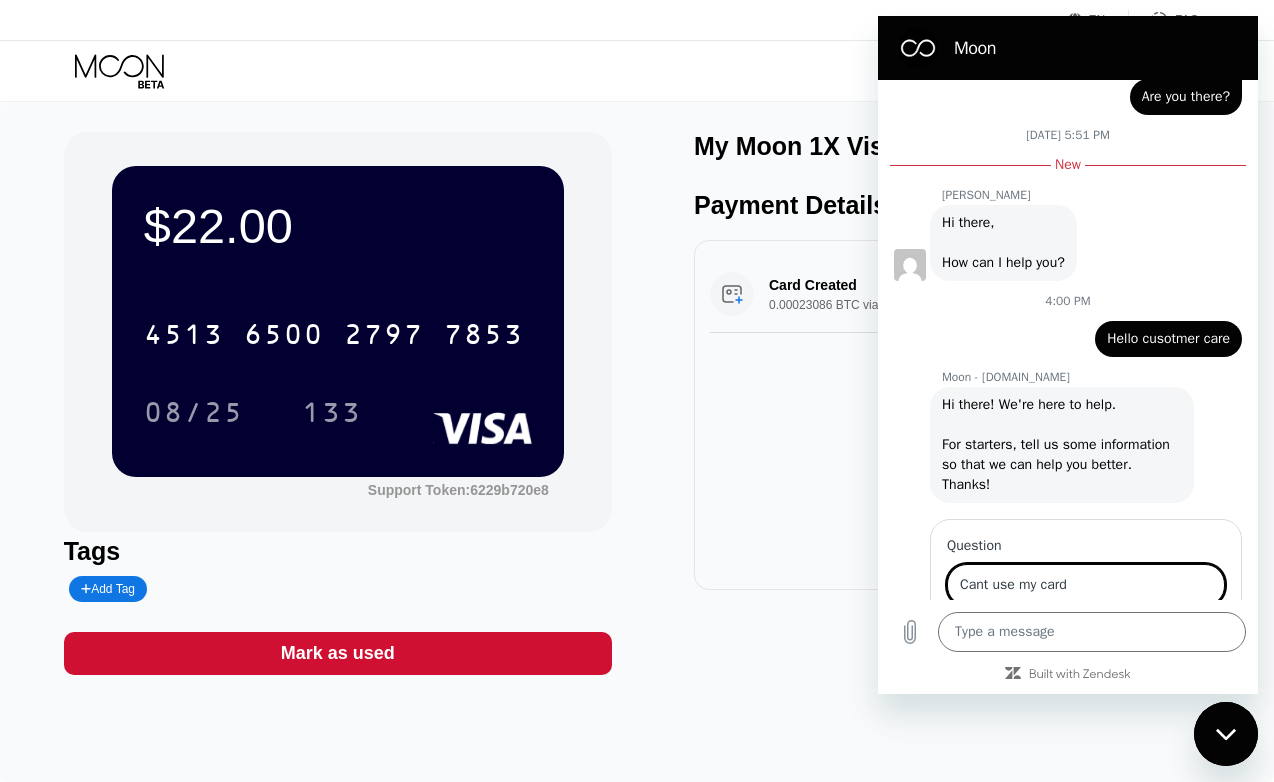 type on "Cant use my card" 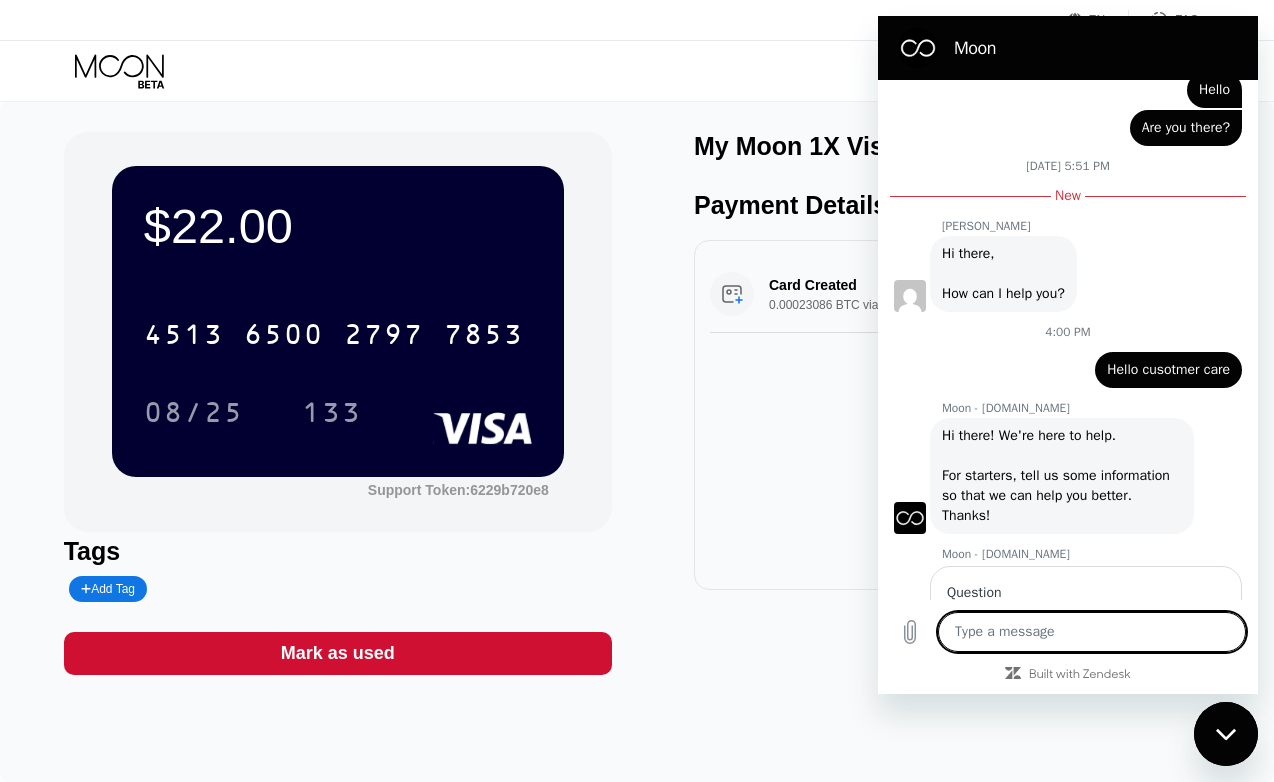 scroll, scrollTop: 679, scrollLeft: 0, axis: vertical 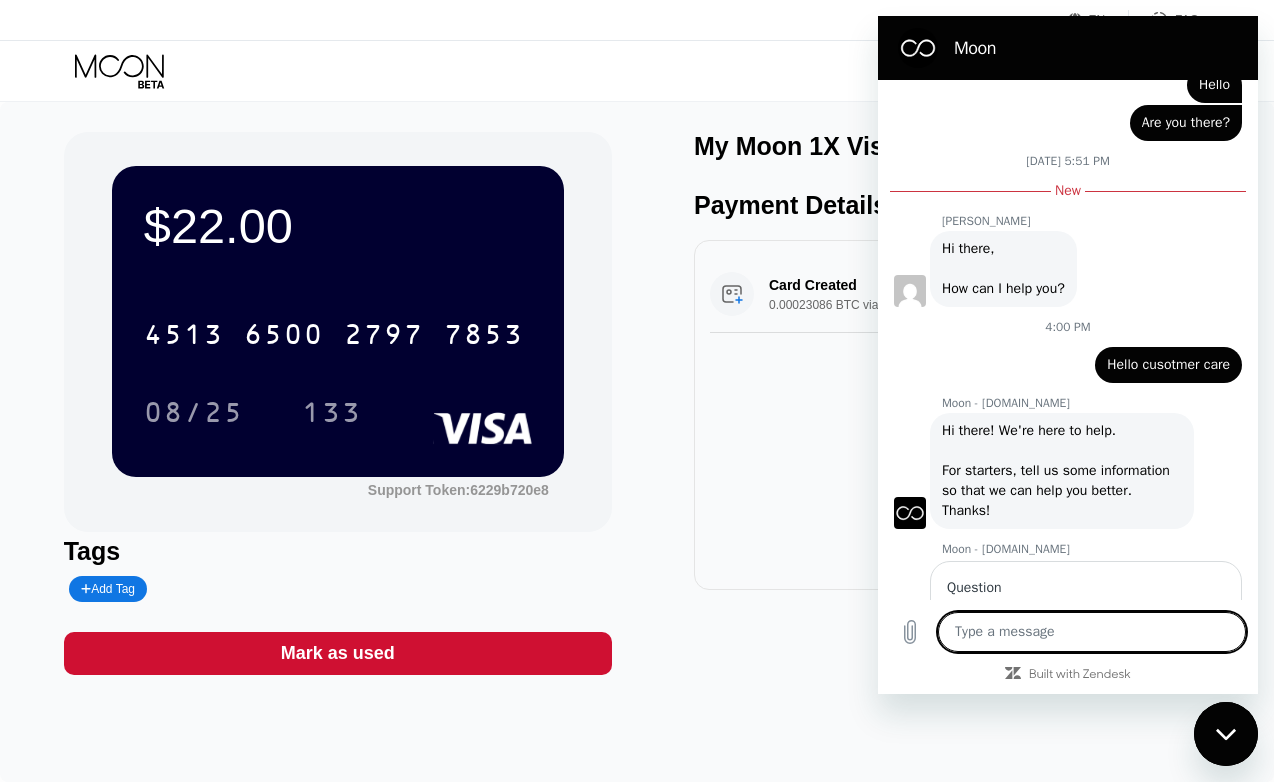 type on "x" 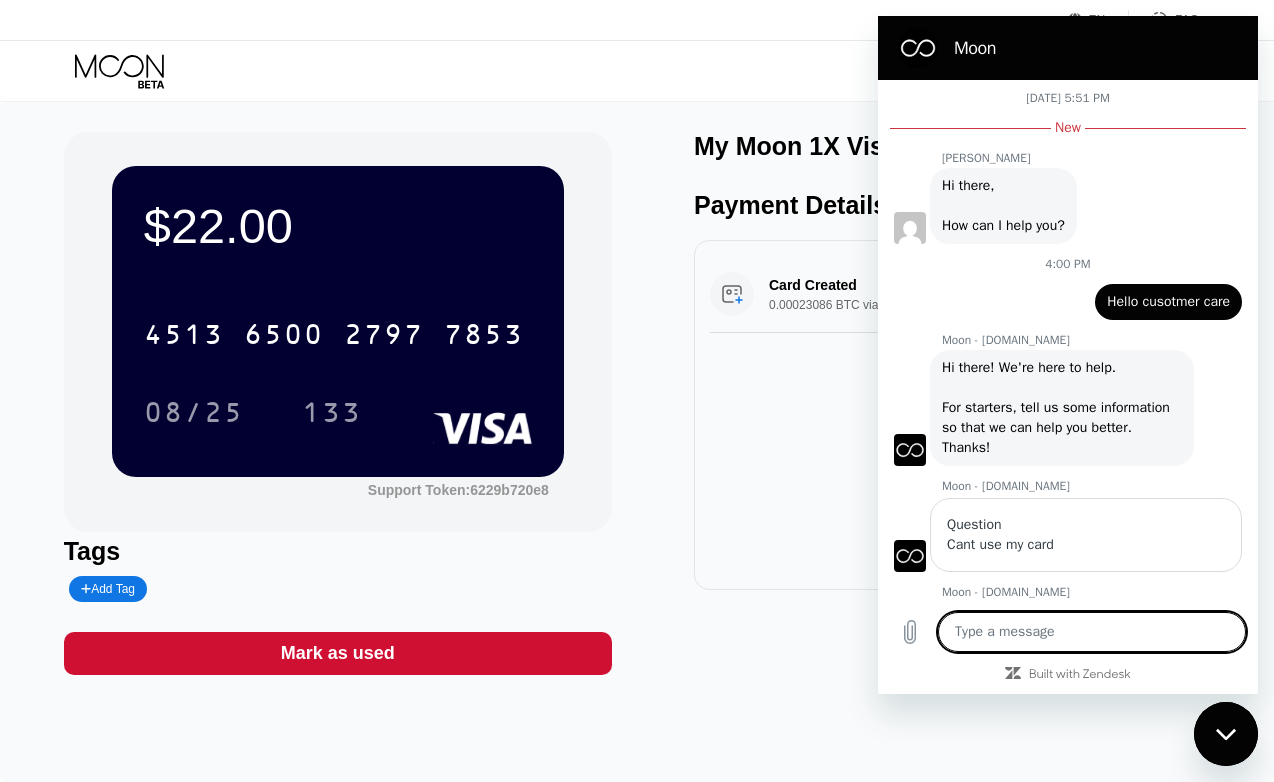 scroll, scrollTop: 743, scrollLeft: 0, axis: vertical 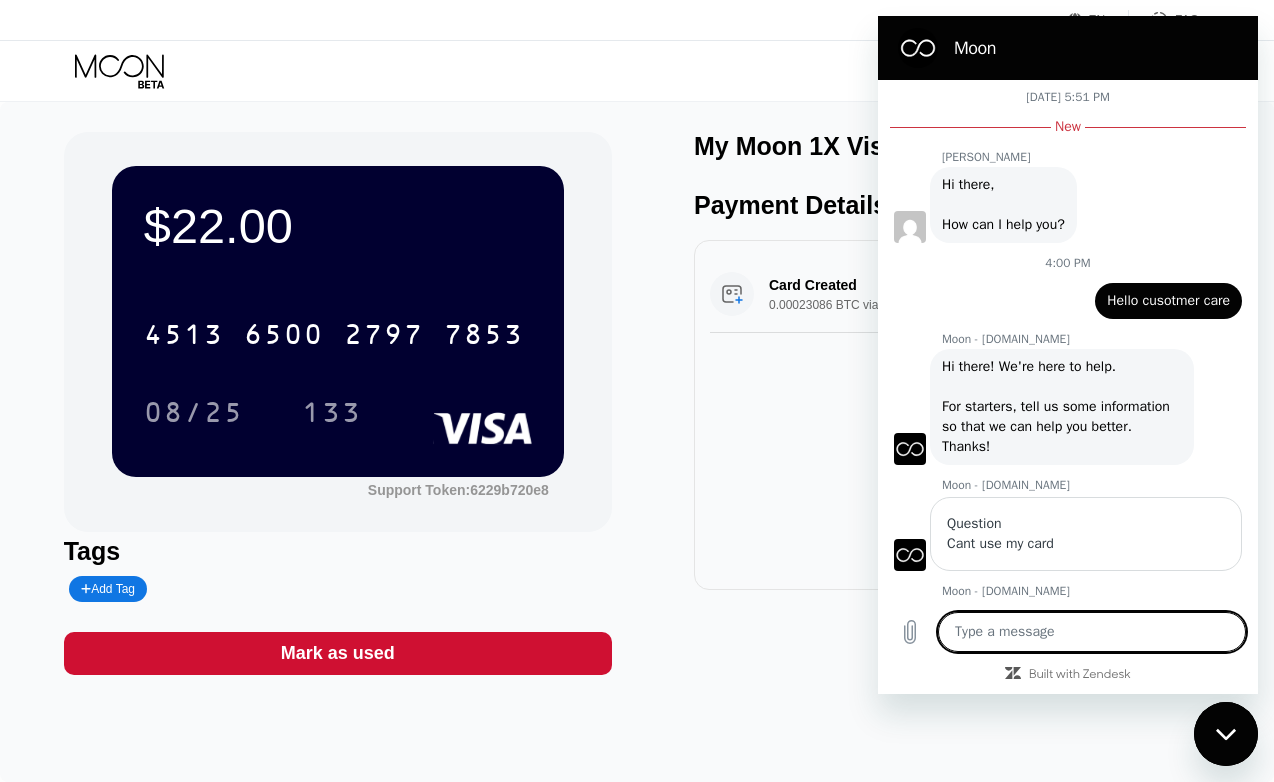 type on "S" 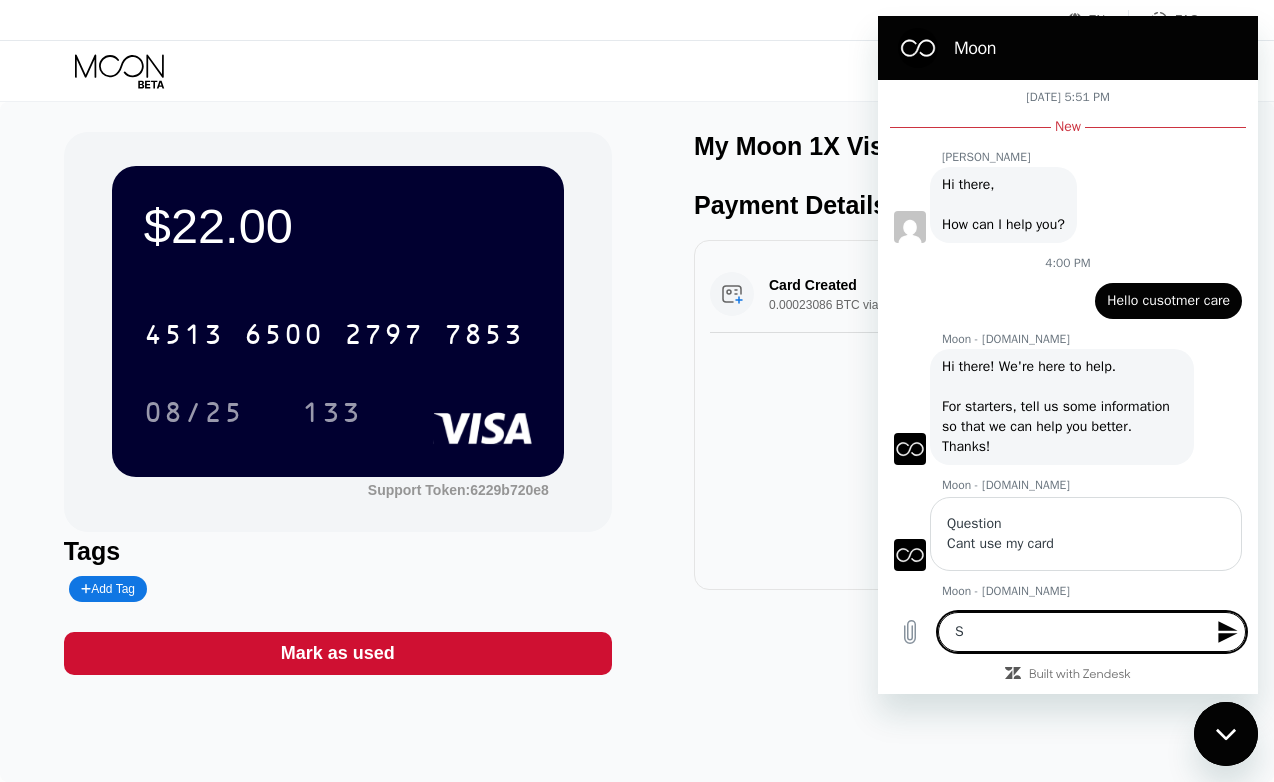 type on "Su" 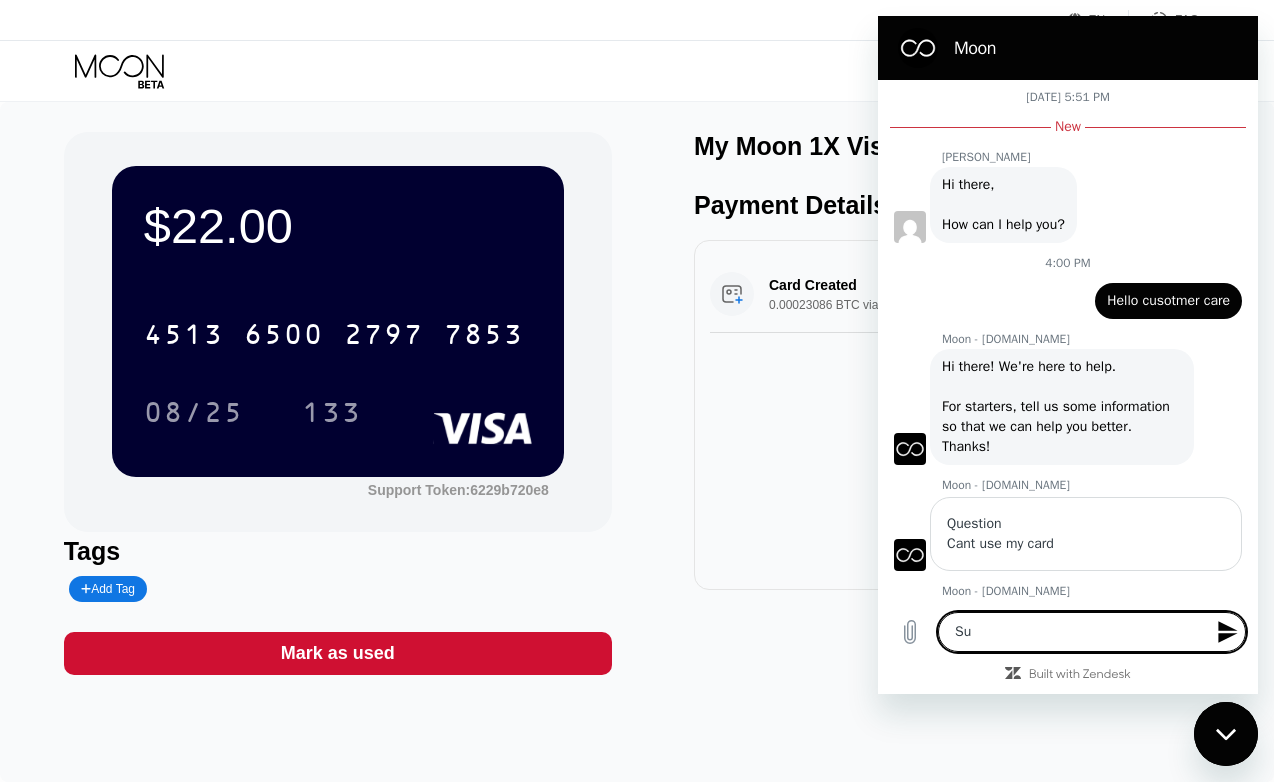 type on "Sur" 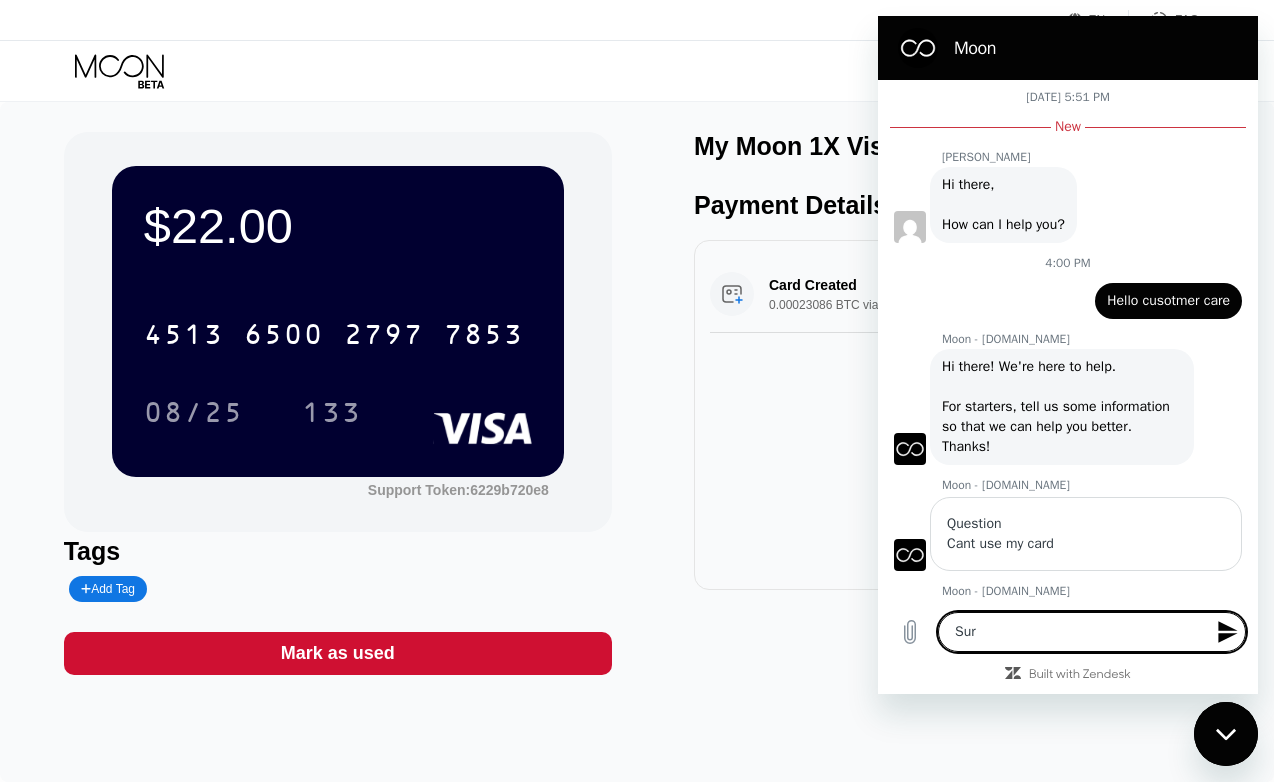 type on "Sure" 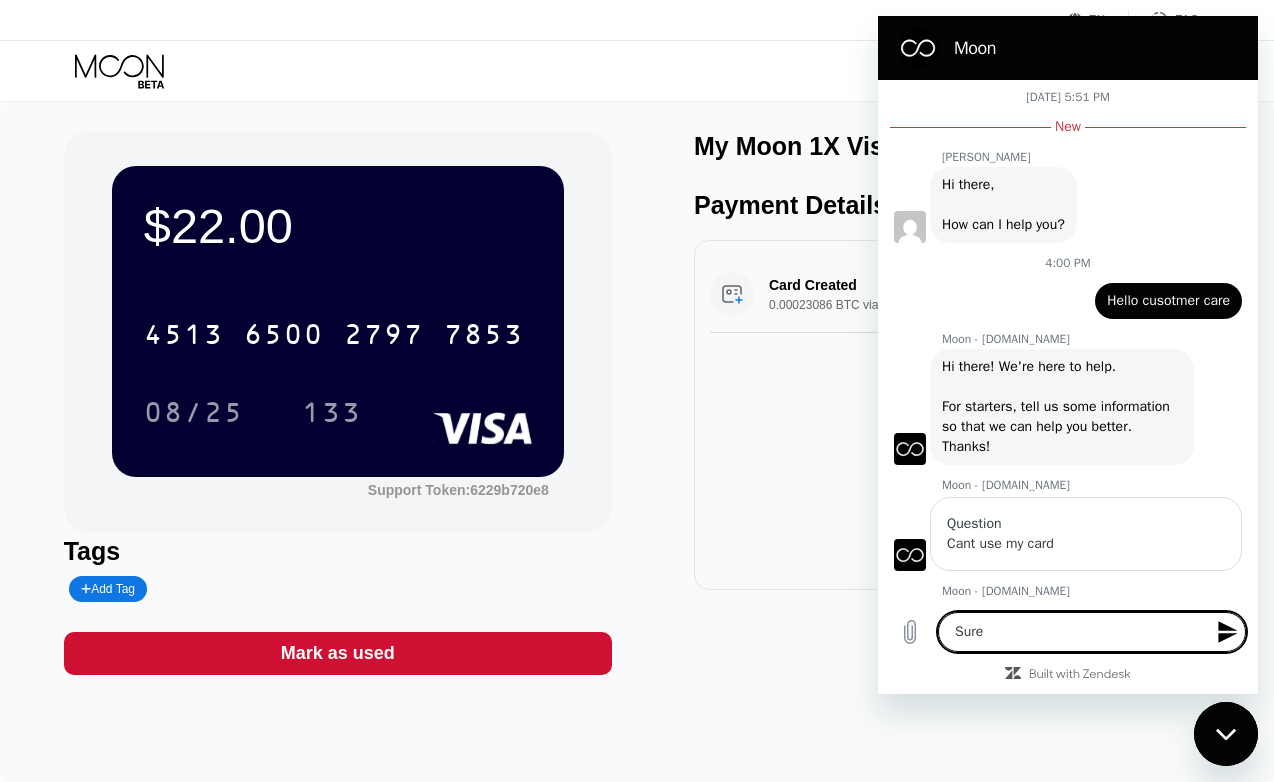 type on "x" 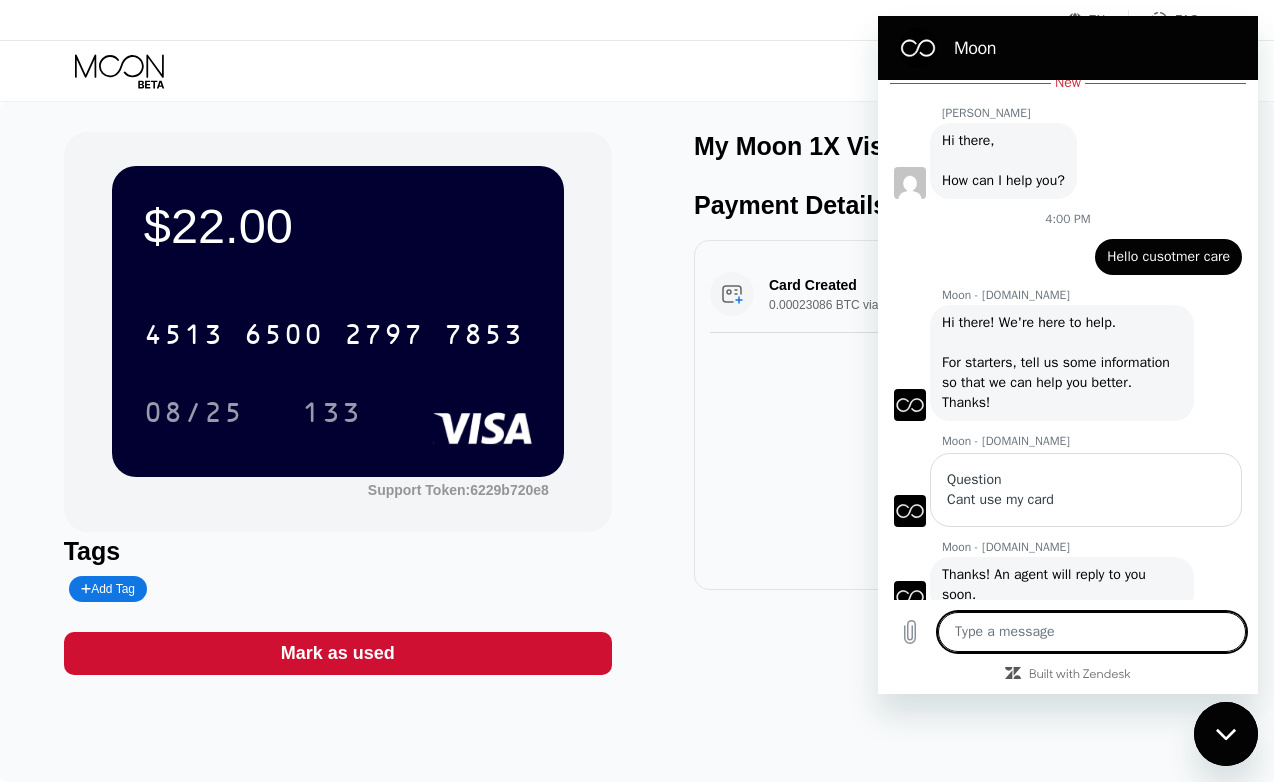 scroll, scrollTop: 791, scrollLeft: 0, axis: vertical 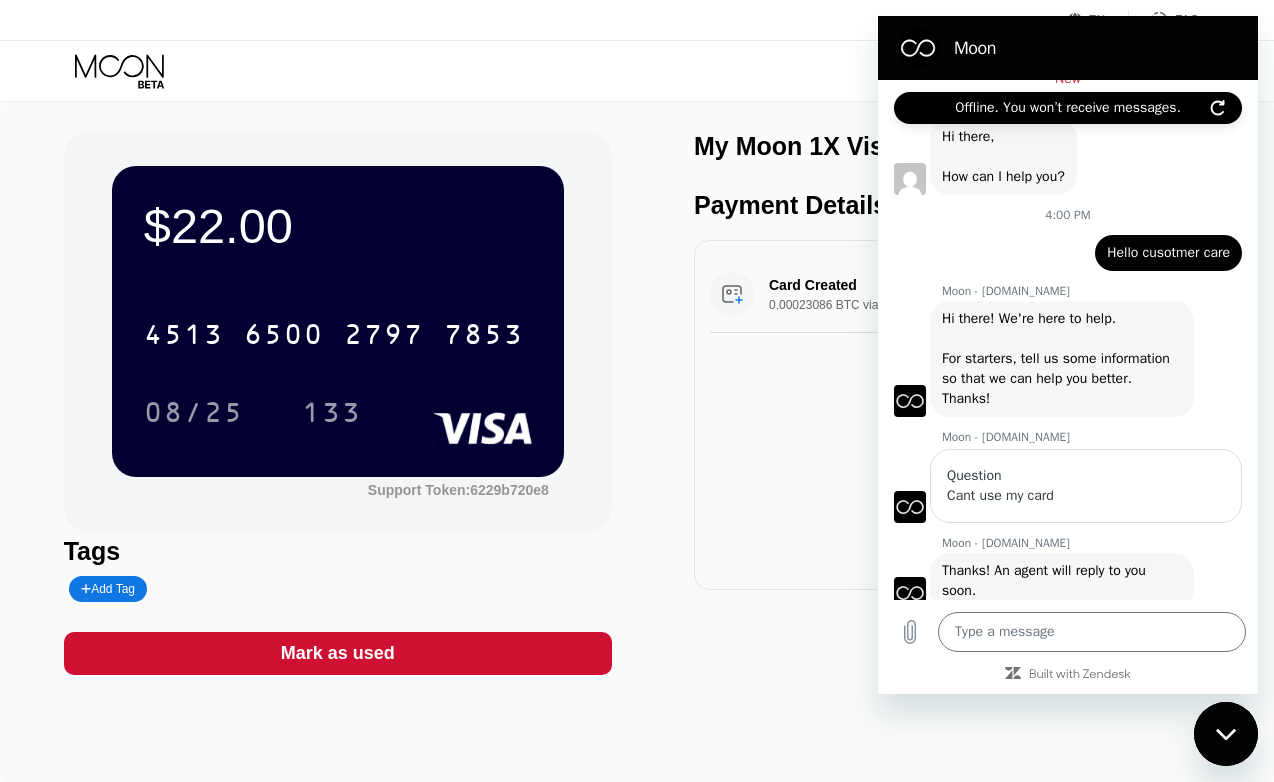 type on "x" 